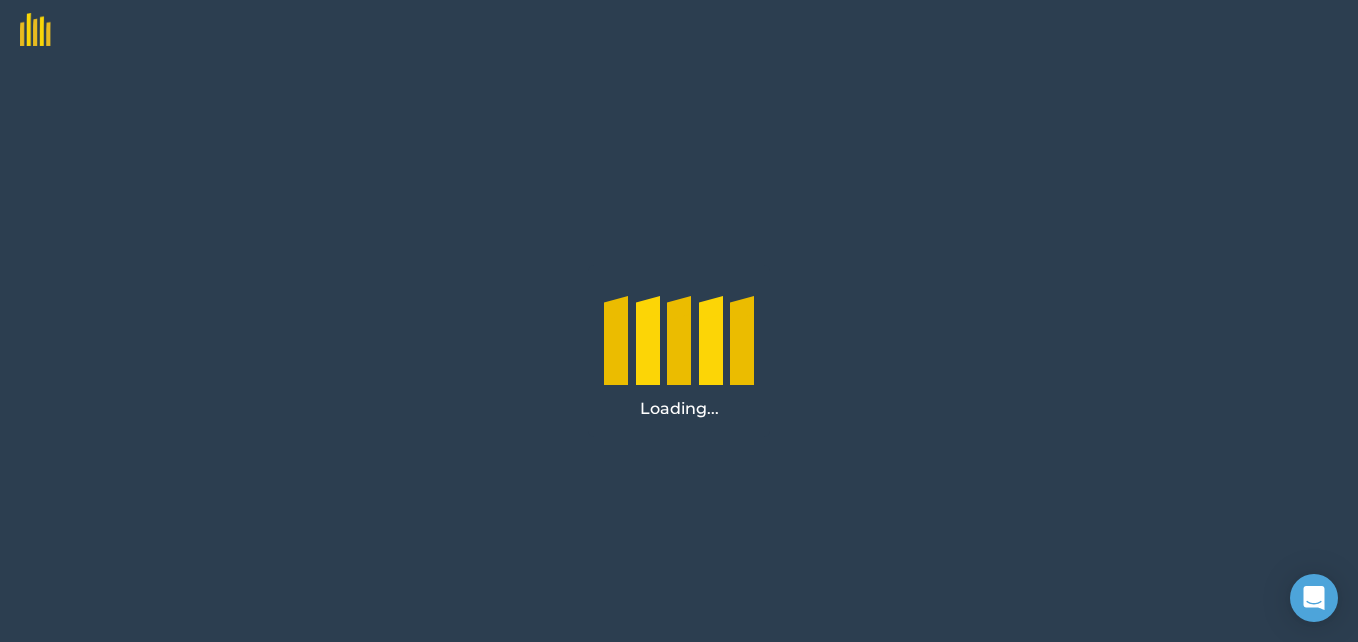 scroll, scrollTop: 0, scrollLeft: 0, axis: both 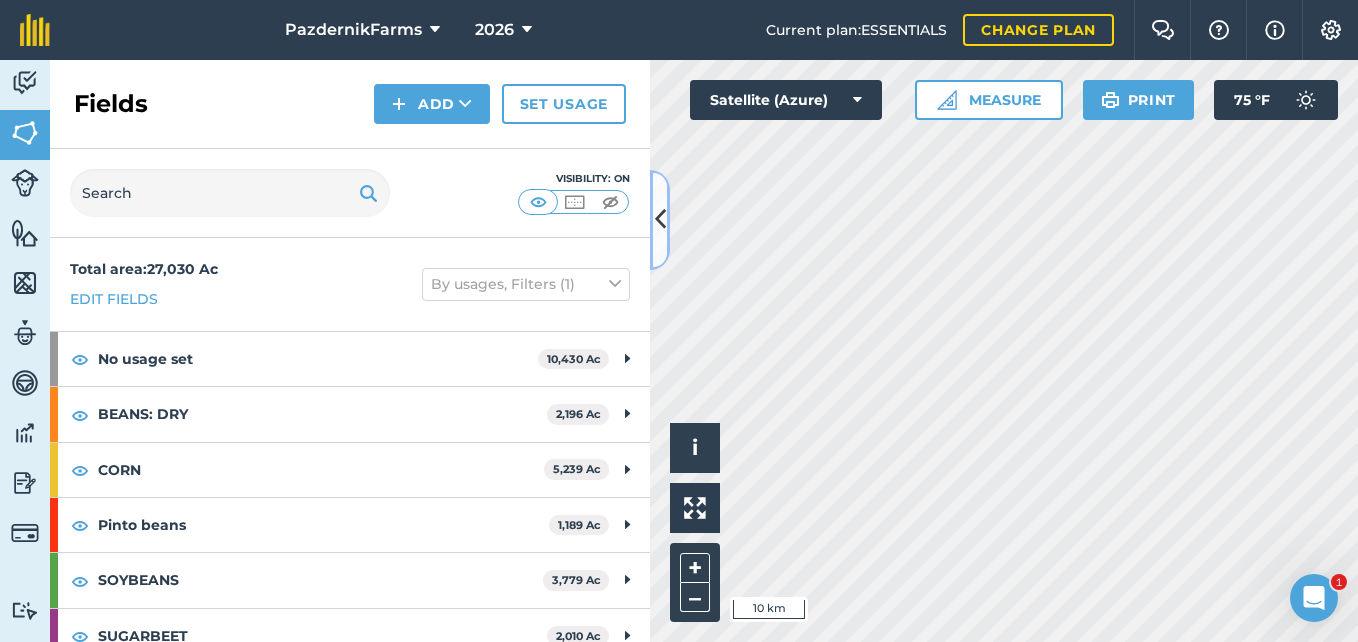 click at bounding box center (660, 220) 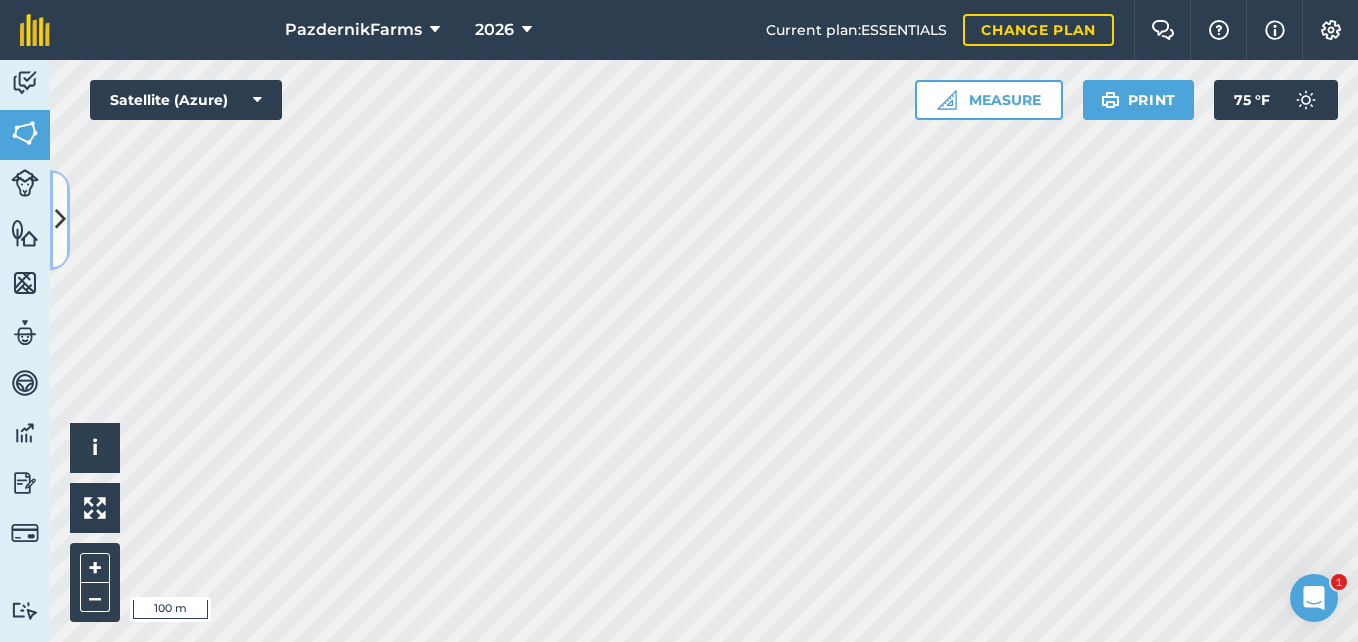 click at bounding box center [60, 219] 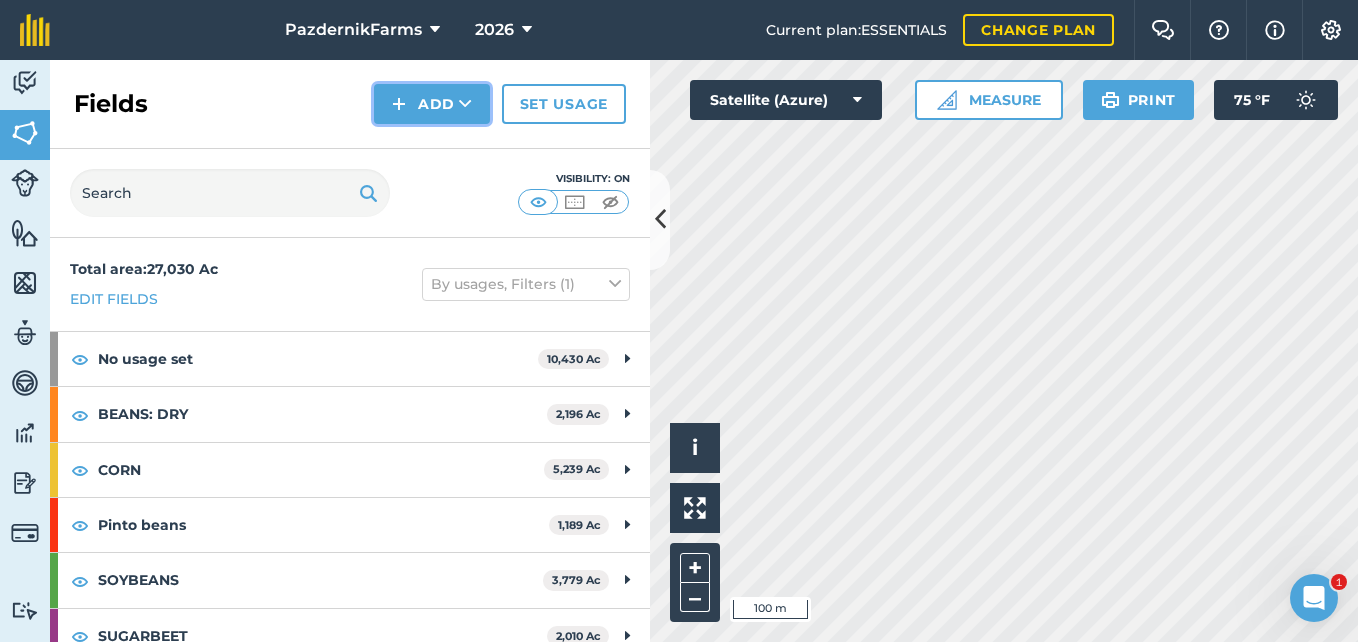 click on "Add" at bounding box center [432, 104] 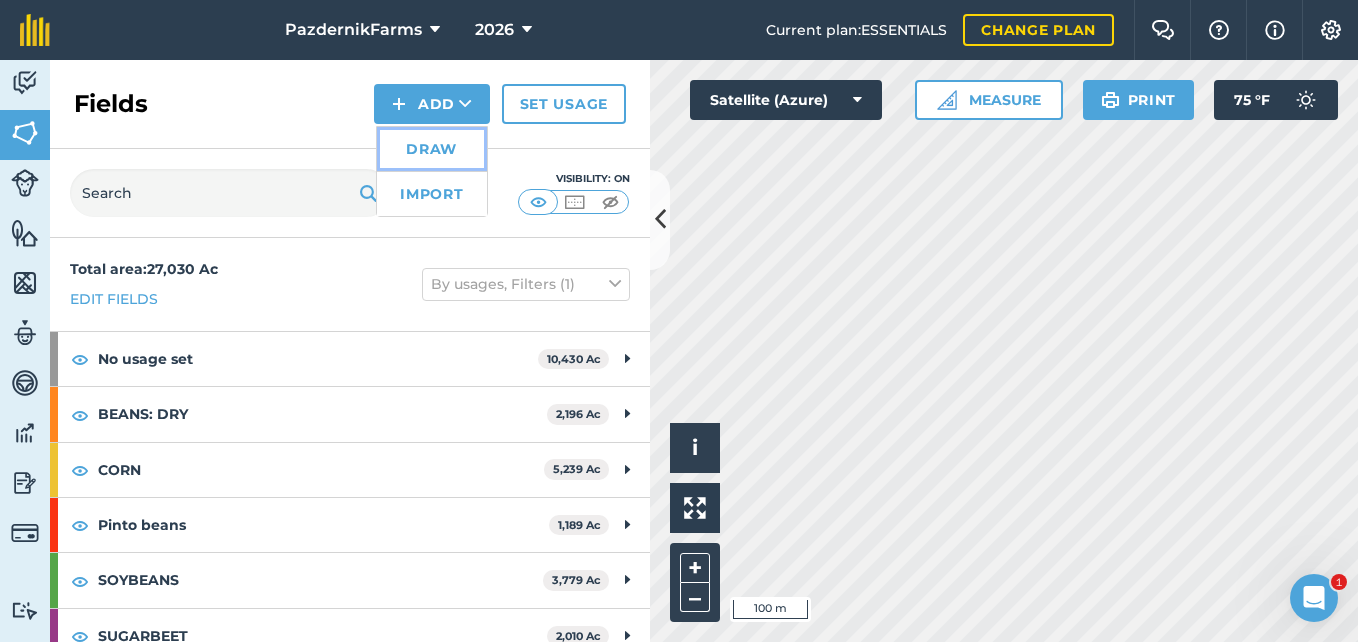 click on "Draw" at bounding box center [432, 149] 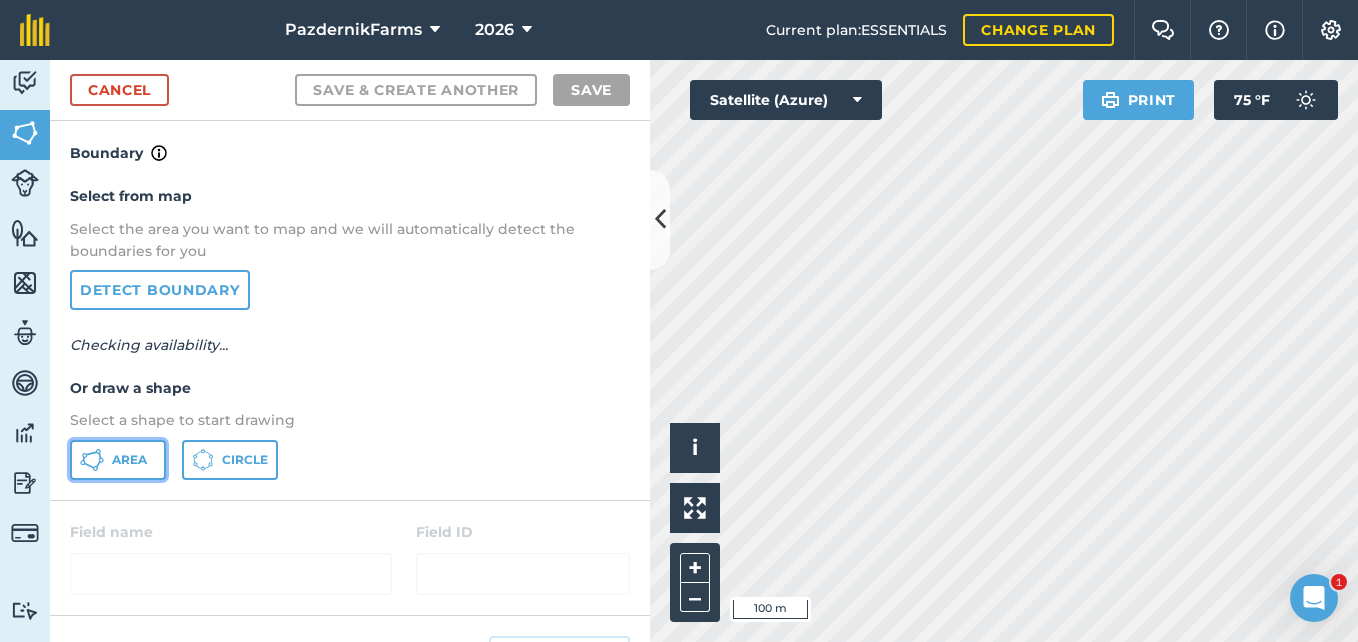 click on "Area" at bounding box center (118, 460) 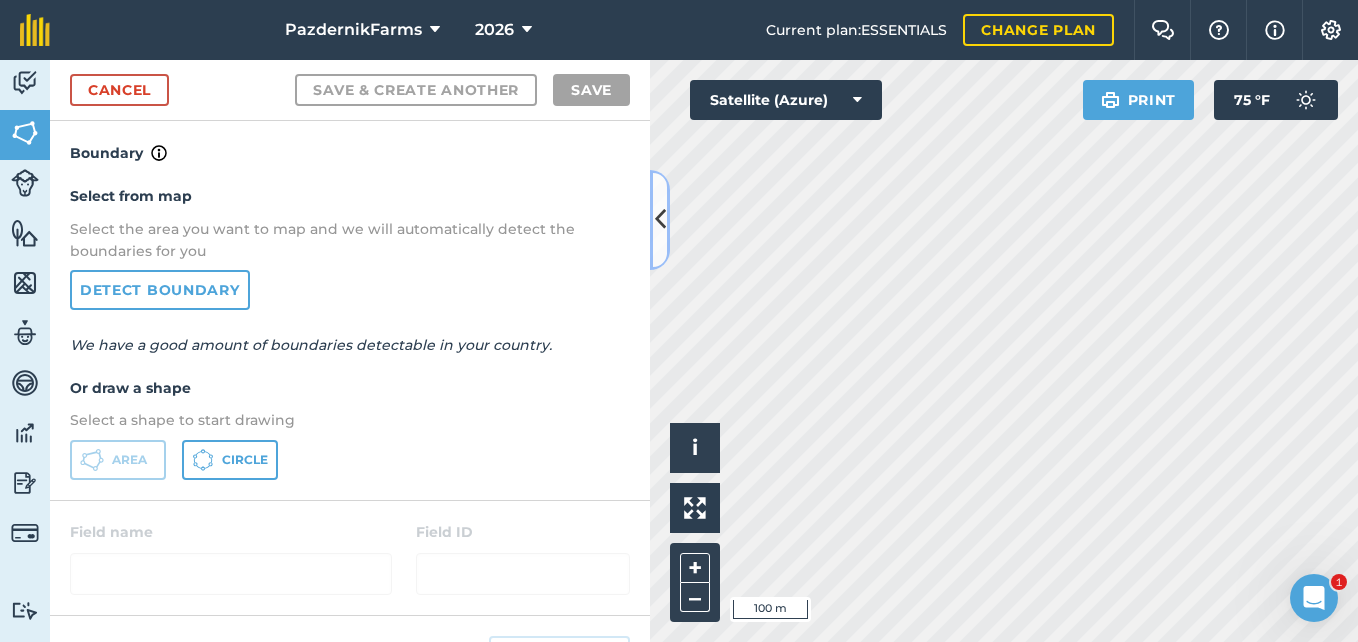 click at bounding box center [660, 220] 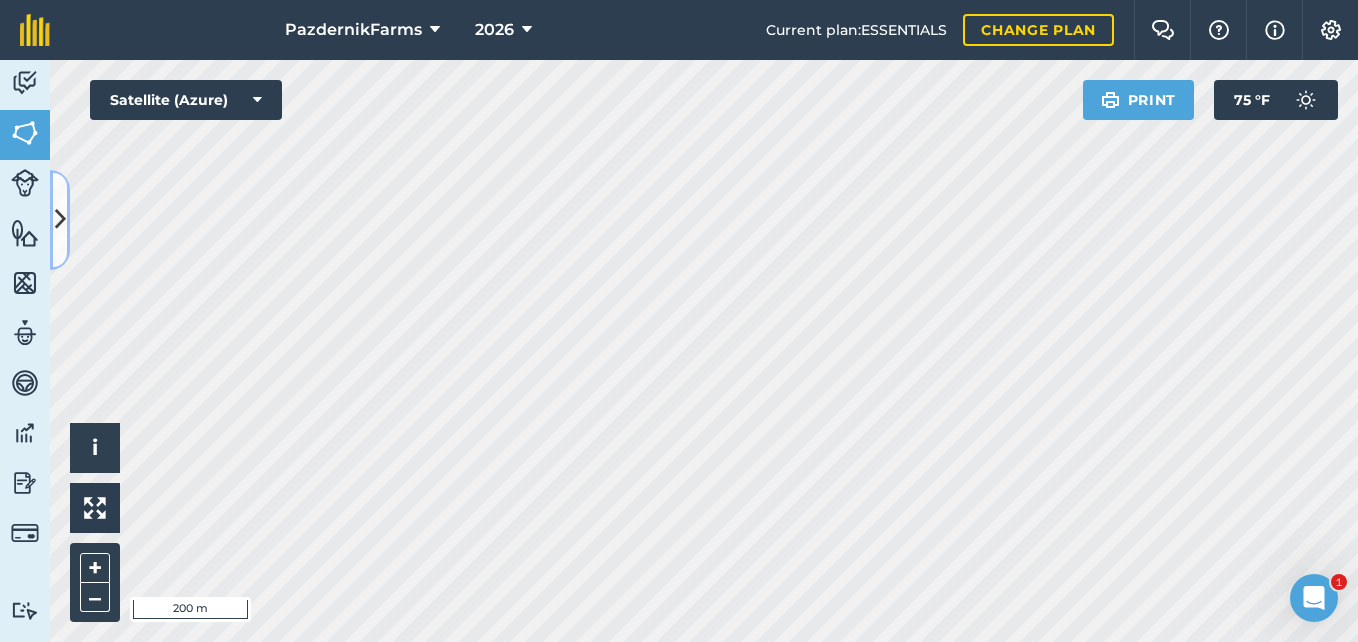 click at bounding box center (60, 219) 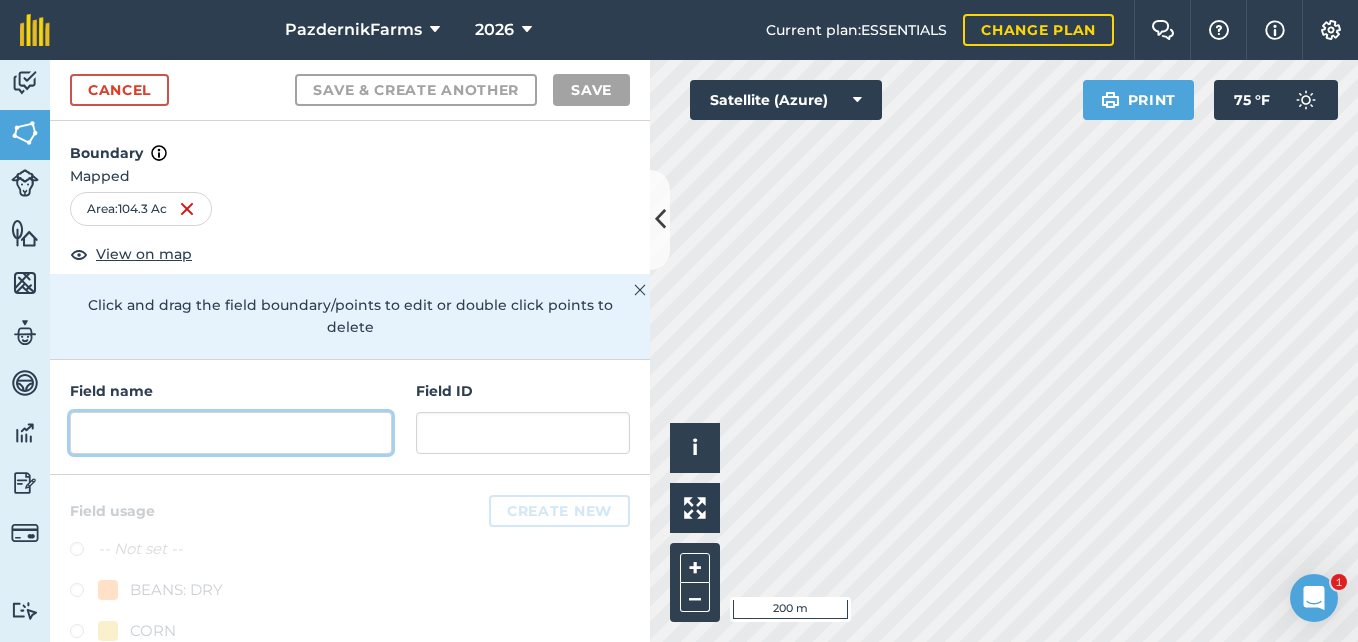 click at bounding box center (231, 433) 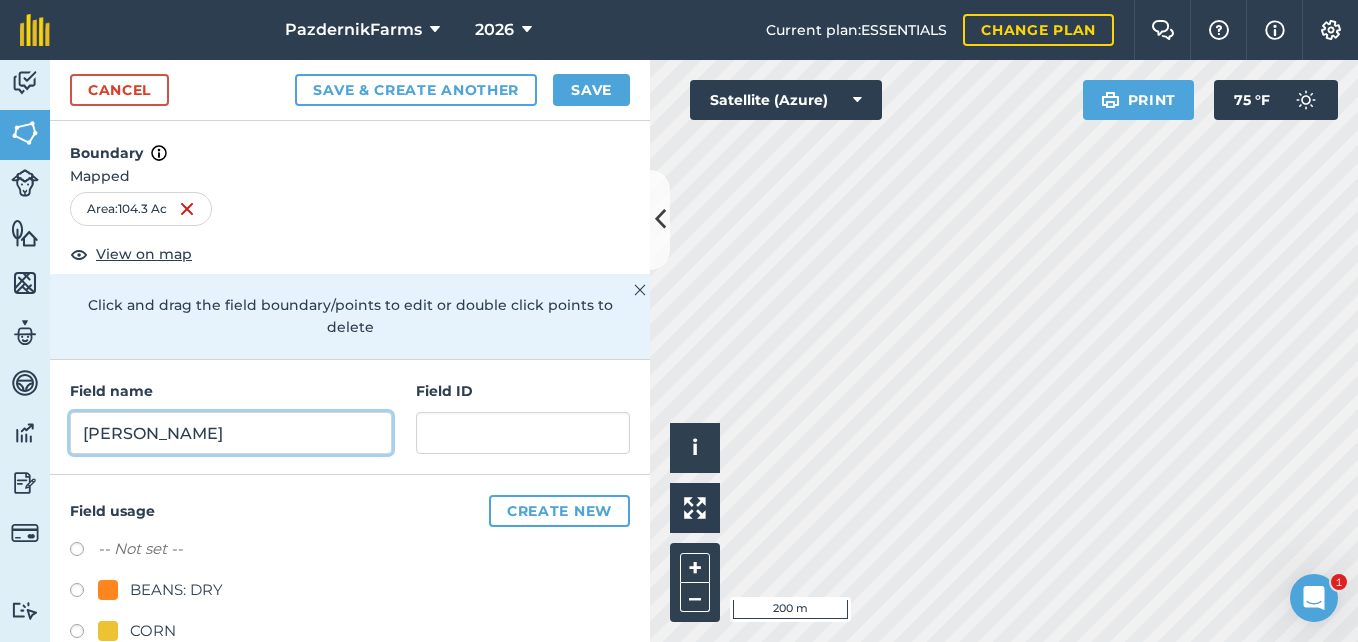 type on "[PERSON_NAME]" 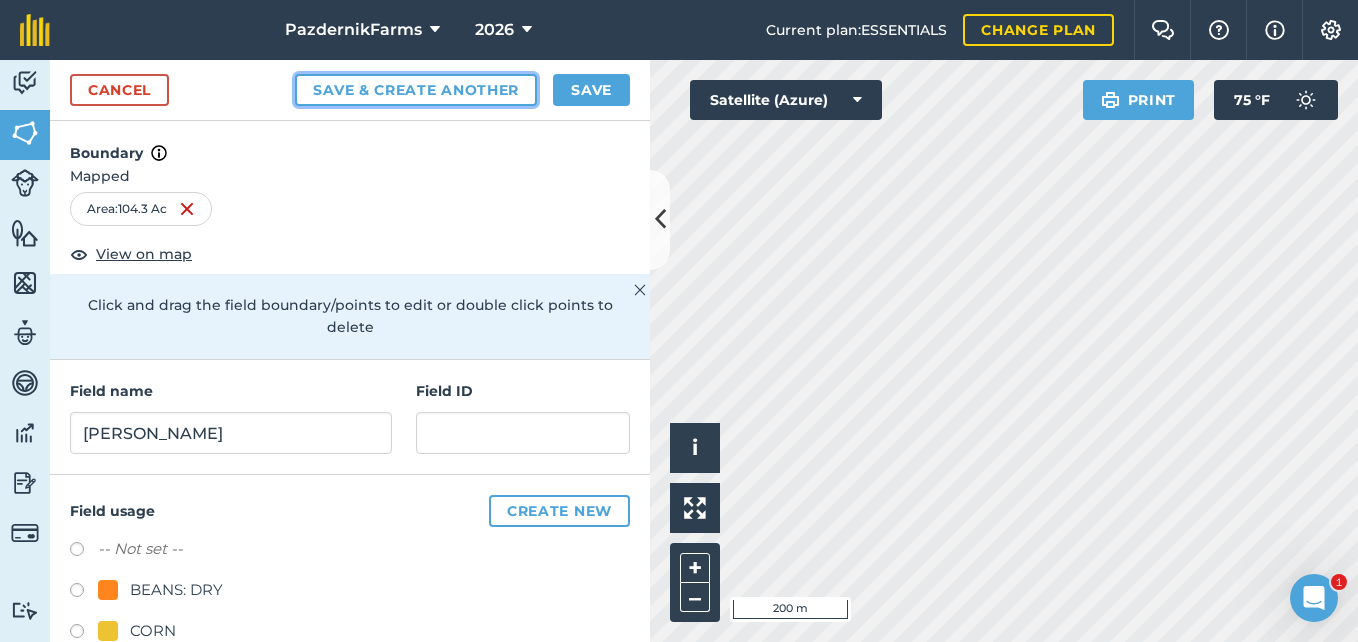 click on "Save & Create Another" at bounding box center (416, 90) 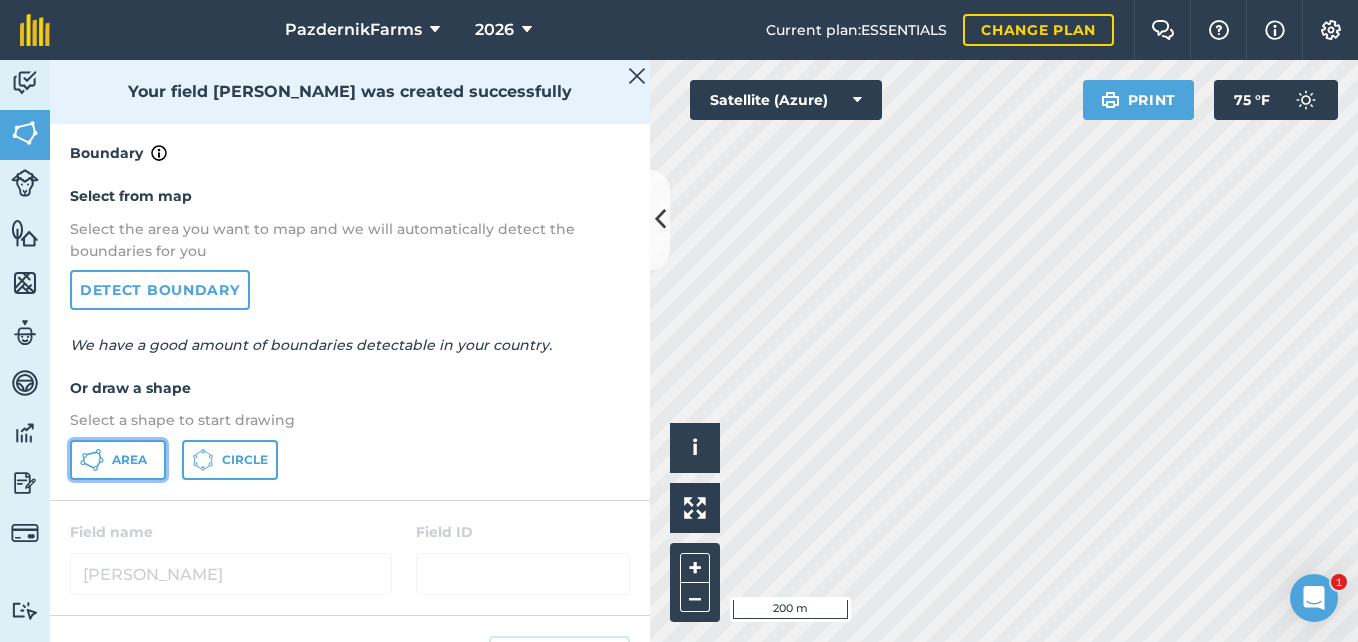 click 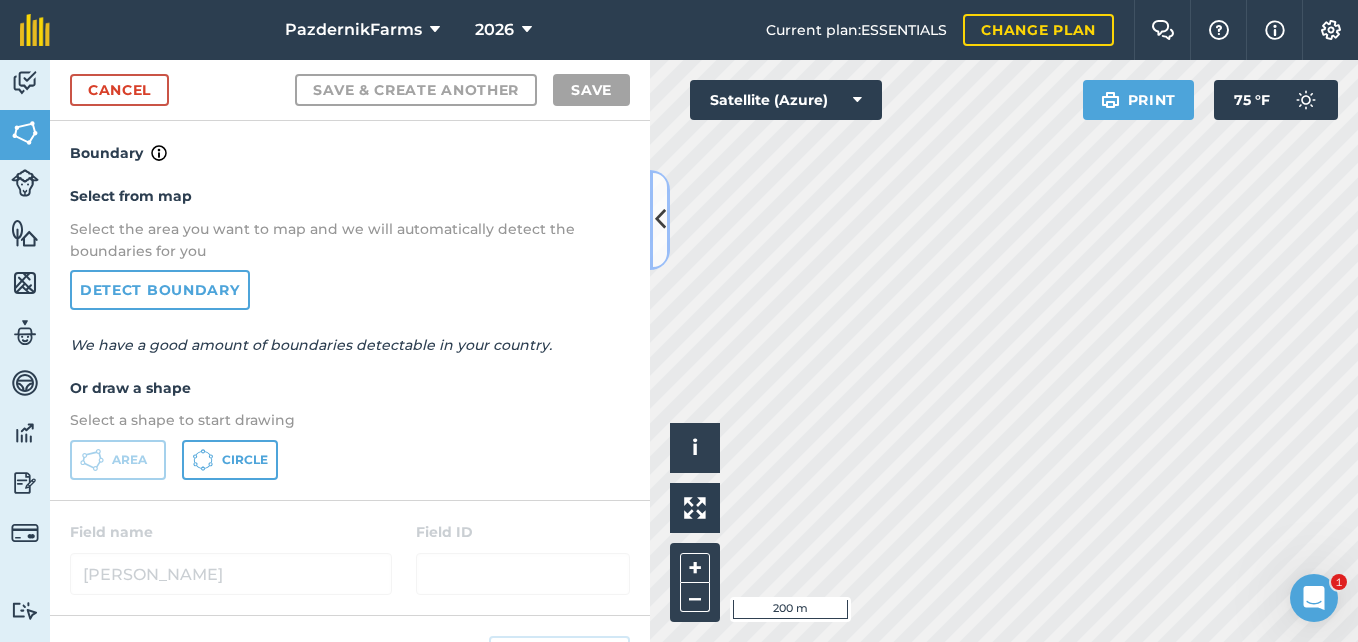 click at bounding box center [660, 219] 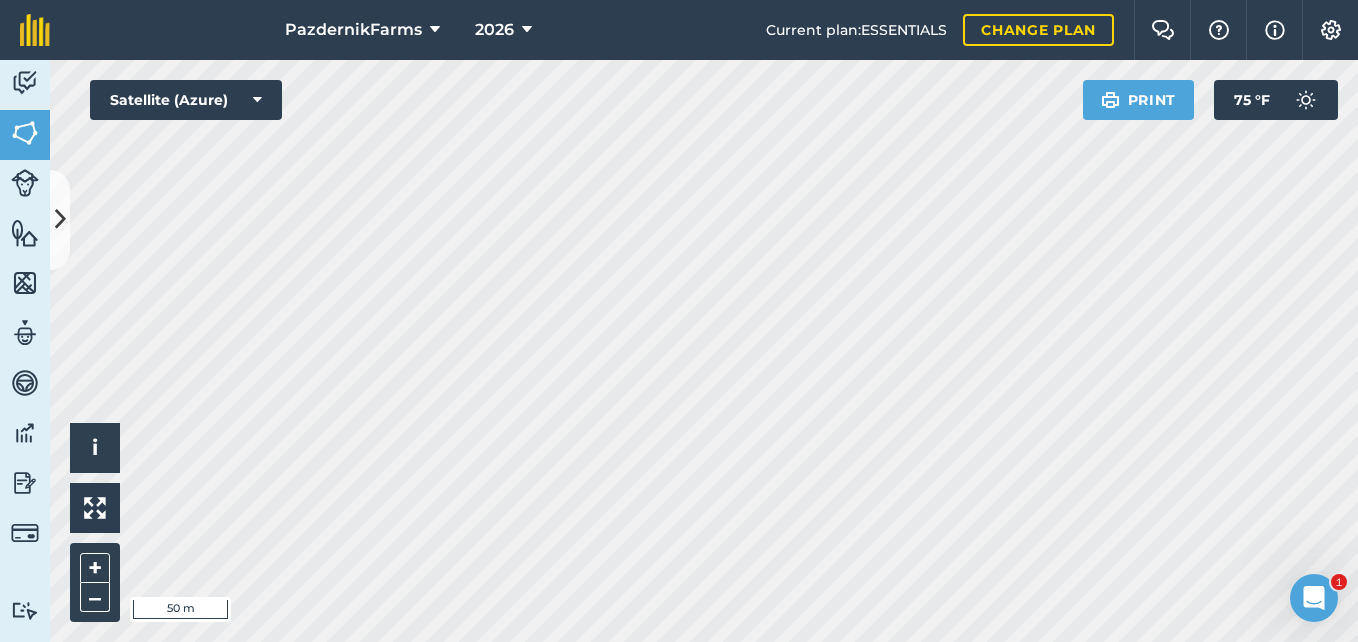 click on "PazdernikFarms 2026 Current plan :  ESSENTIALS   Change plan Farm Chat Help Info Settings PazdernikFarms  -  2026 Reproduced with the permission of  Microsoft Printed on  [DATE] Field usages No usage set BEANS: DRY CORN Pinto beans SOYBEANS SUGARBEET WHEAT Feature types Trees Water Activity Fields Livestock Features Maps Team Vehicles Data Reporting Billing Tutorials Tutorials Cancel Save & Create Another Save Boundary   Select from map Select the area you want to map and we will automatically detect the boundaries for you Detect boundary We have a good amount of boundaries detectable in your country. Or draw a shape Select a shape to start drawing Area Circle Field name [PERSON_NAME] Field ID Field usage   Create new -- Not set -- BEANS: DRY CORN Pinto beans SOYBEANS SUGARBEET WHEAT Click to start drawing i © 2025 TomTom, Microsoft 50 m + – Satellite (Azure) Print 75   ° F
1" at bounding box center (679, 321) 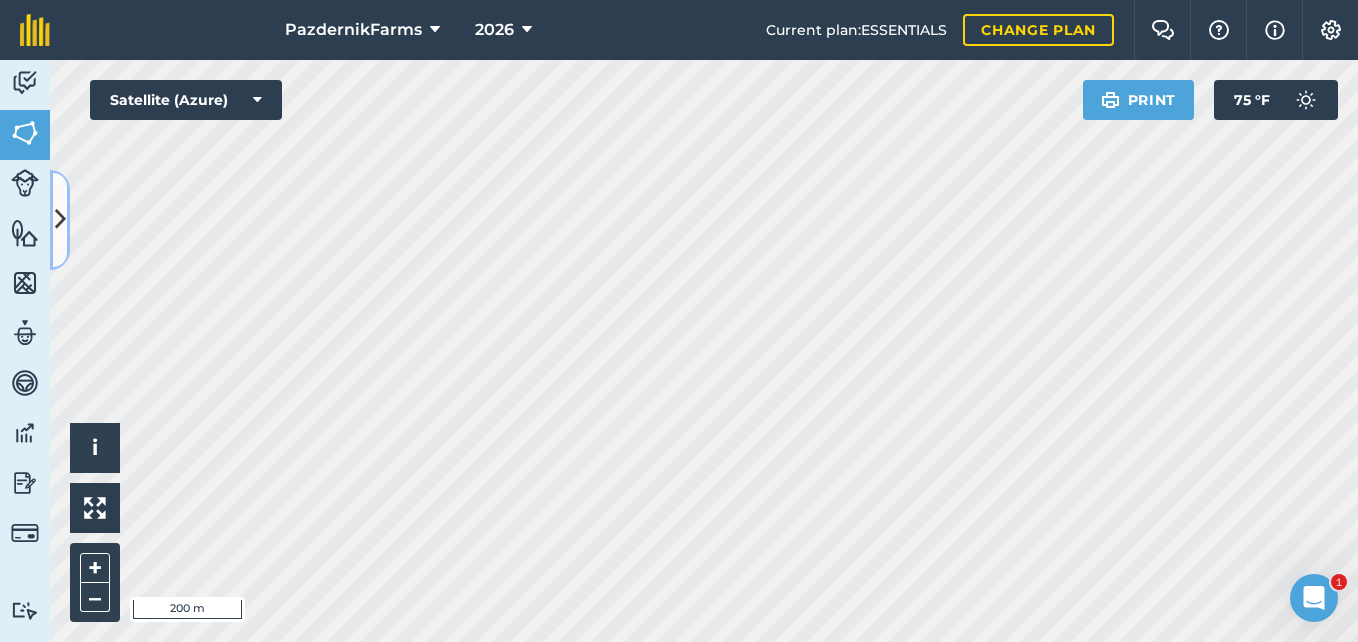 click at bounding box center [60, 220] 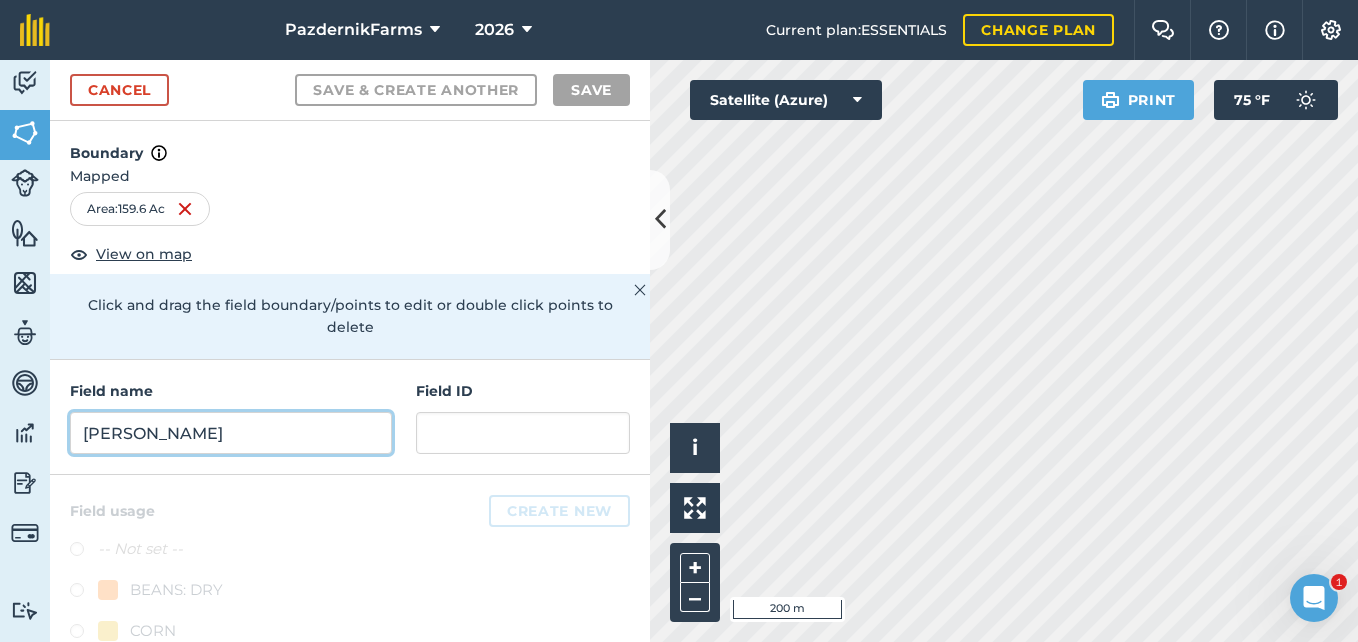 click on "[PERSON_NAME]" at bounding box center (231, 433) 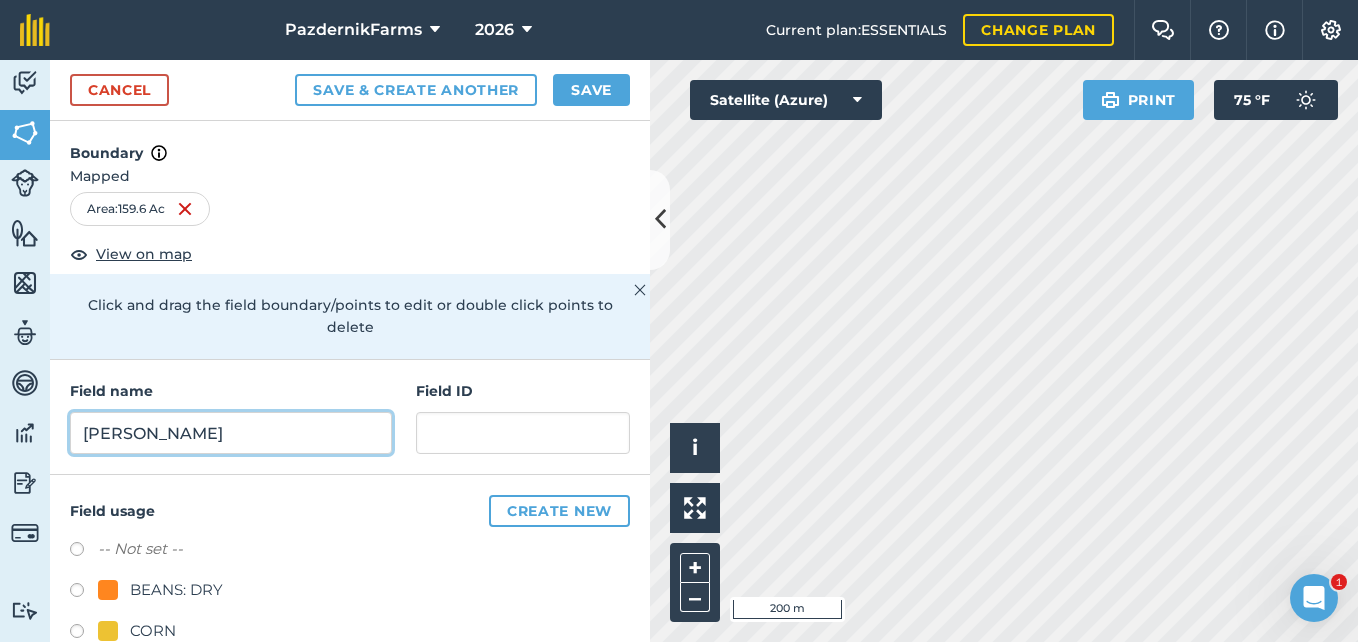 type on "[PERSON_NAME]" 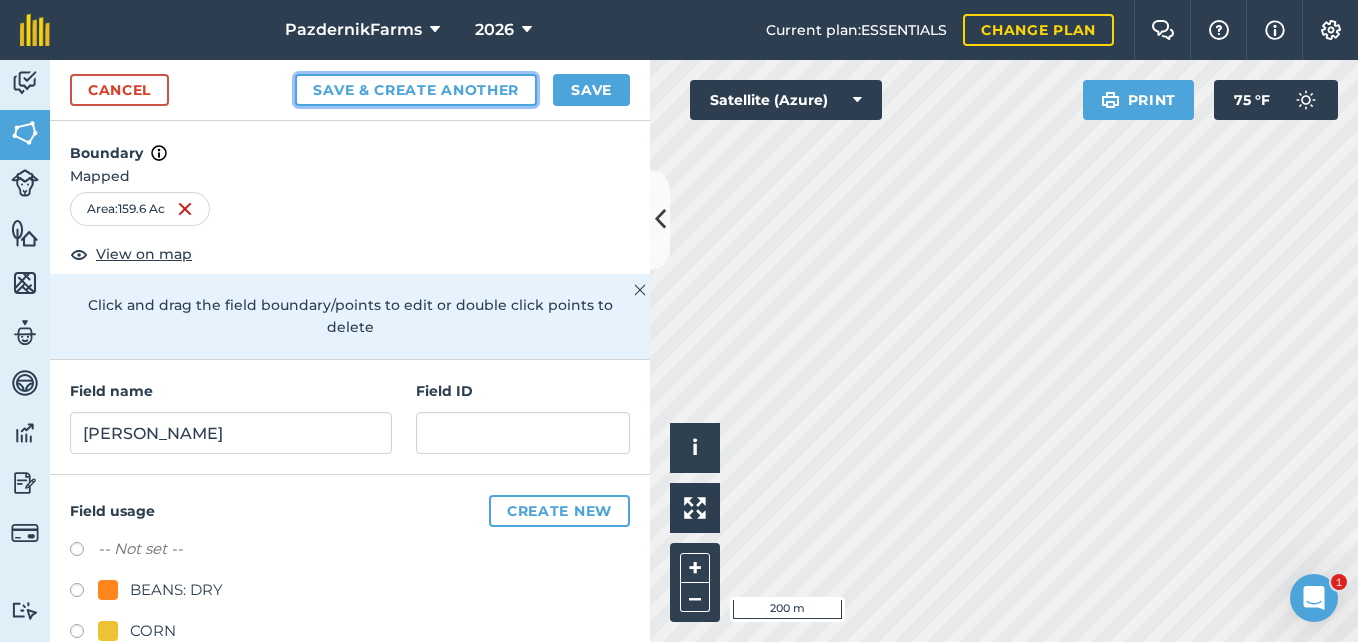 click on "Save & Create Another" at bounding box center (416, 90) 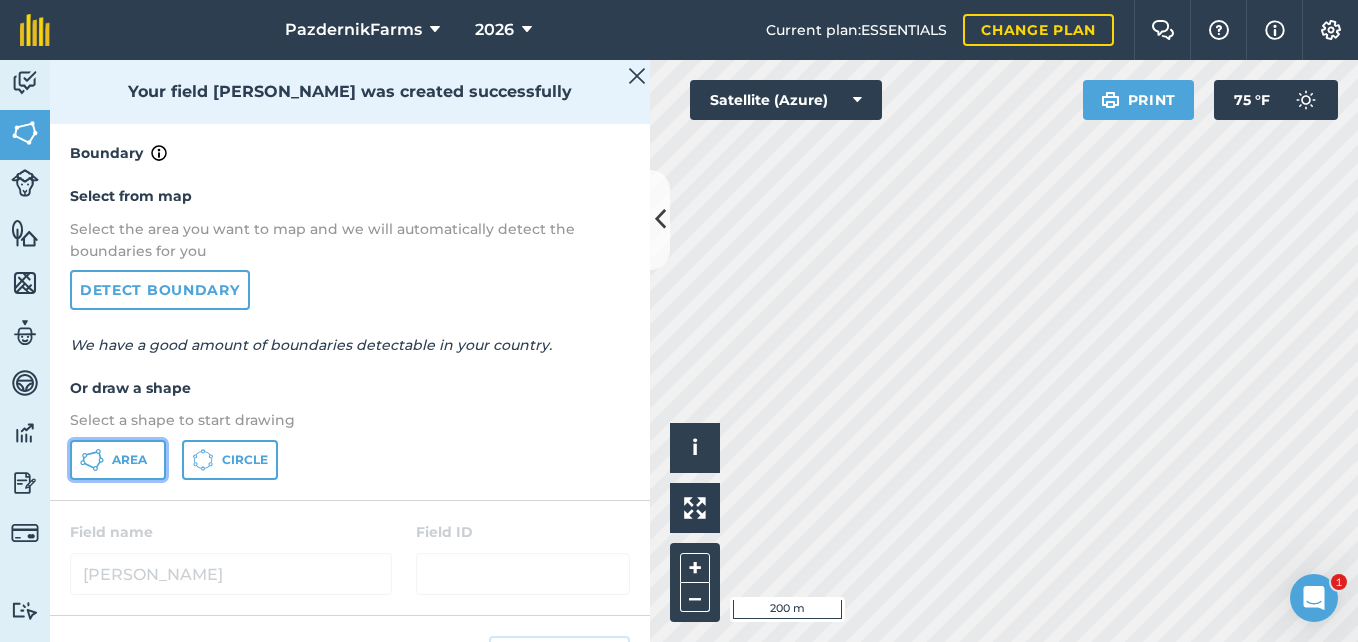click on "Area" at bounding box center [129, 460] 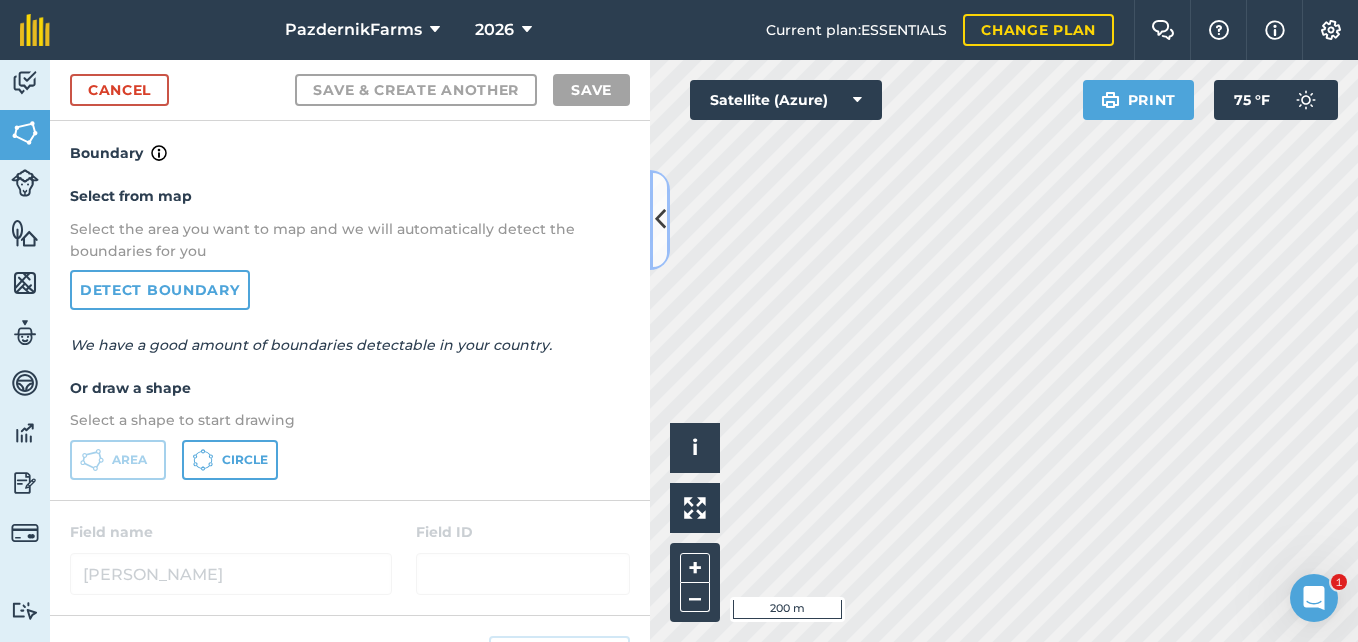 click at bounding box center (660, 219) 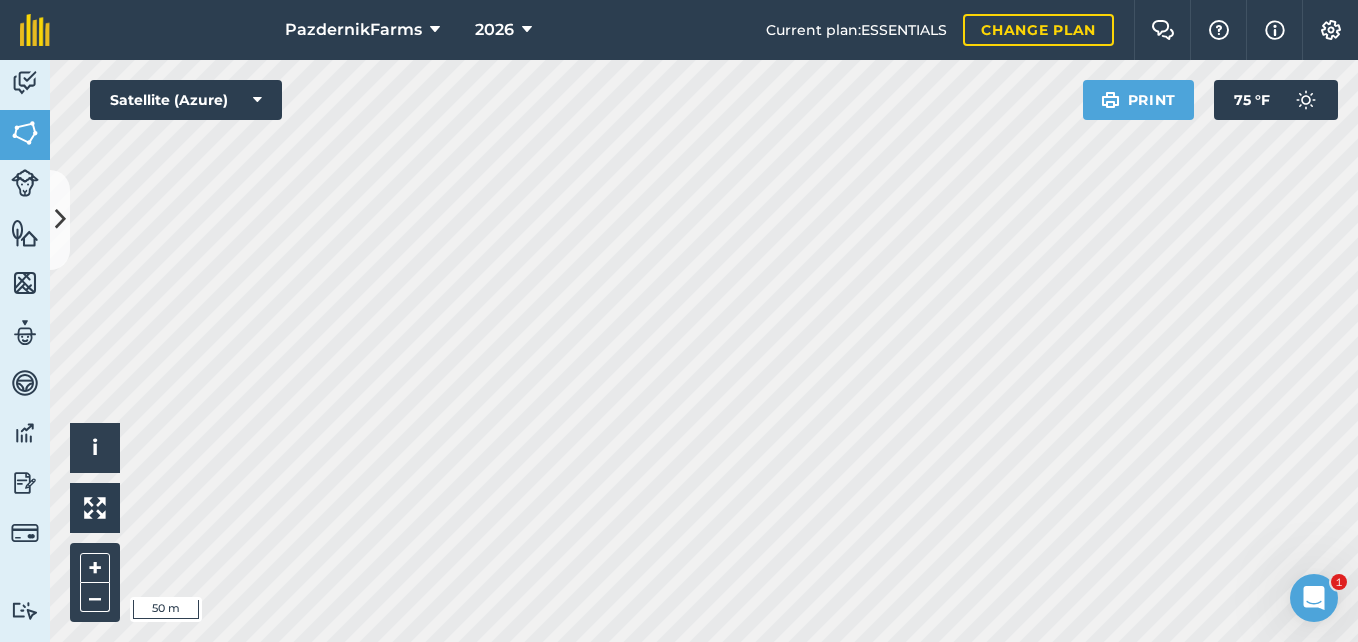 click on "PazdernikFarms 2026 Current plan :  ESSENTIALS   Change plan Farm Chat Help Info Settings PazdernikFarms  -  2026 Reproduced with the permission of  Microsoft Printed on  [DATE] Field usages No usage set BEANS: DRY CORN Pinto beans SOYBEANS SUGARBEET WHEAT Feature types Trees Water Activity Fields Livestock Features Maps Team Vehicles Data Reporting Billing Tutorials Tutorials Cancel Save & Create Another Save Boundary   Select from map Select the area you want to map and we will automatically detect the boundaries for you Detect boundary We have a good amount of boundaries detectable in your country. Or draw a shape Select a shape to start drawing Area Circle Field name [PERSON_NAME] Field ID Field usage   Create new -- Not set -- BEANS: DRY CORN Pinto beans SOYBEANS SUGARBEET WHEAT Click to start drawing i © 2025 TomTom, Microsoft 50 m + – Satellite (Azure) Print 75   ° F
1" at bounding box center (679, 321) 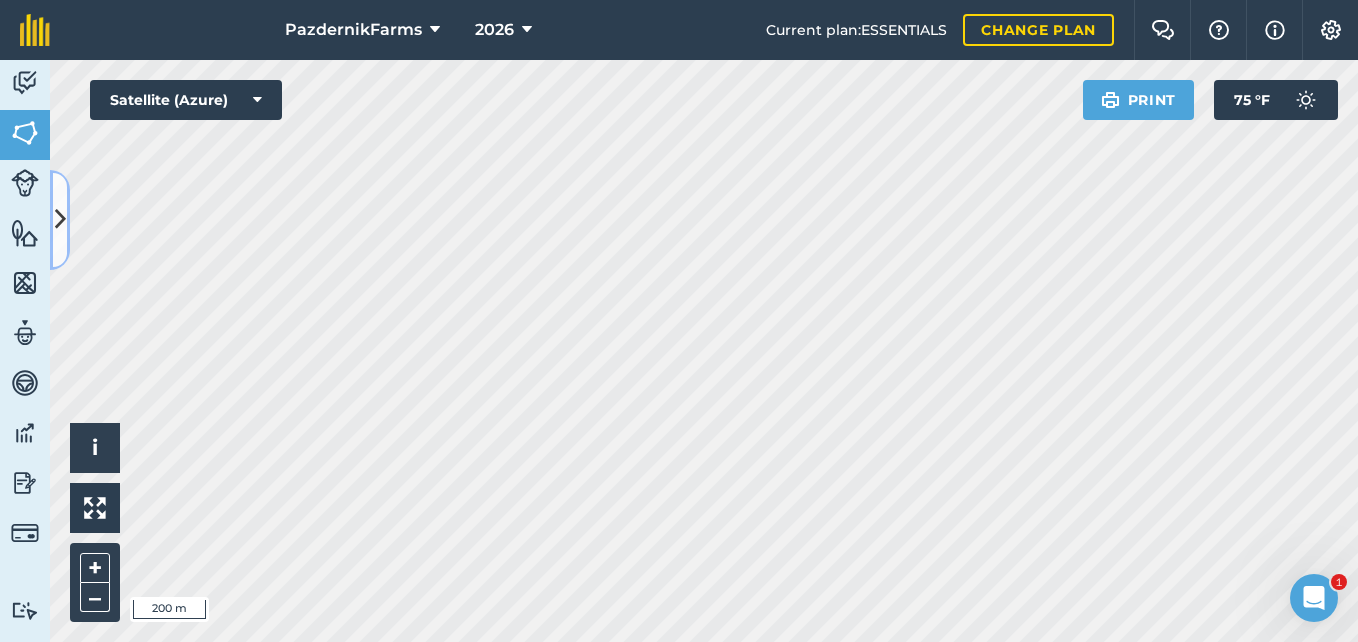 click at bounding box center (60, 219) 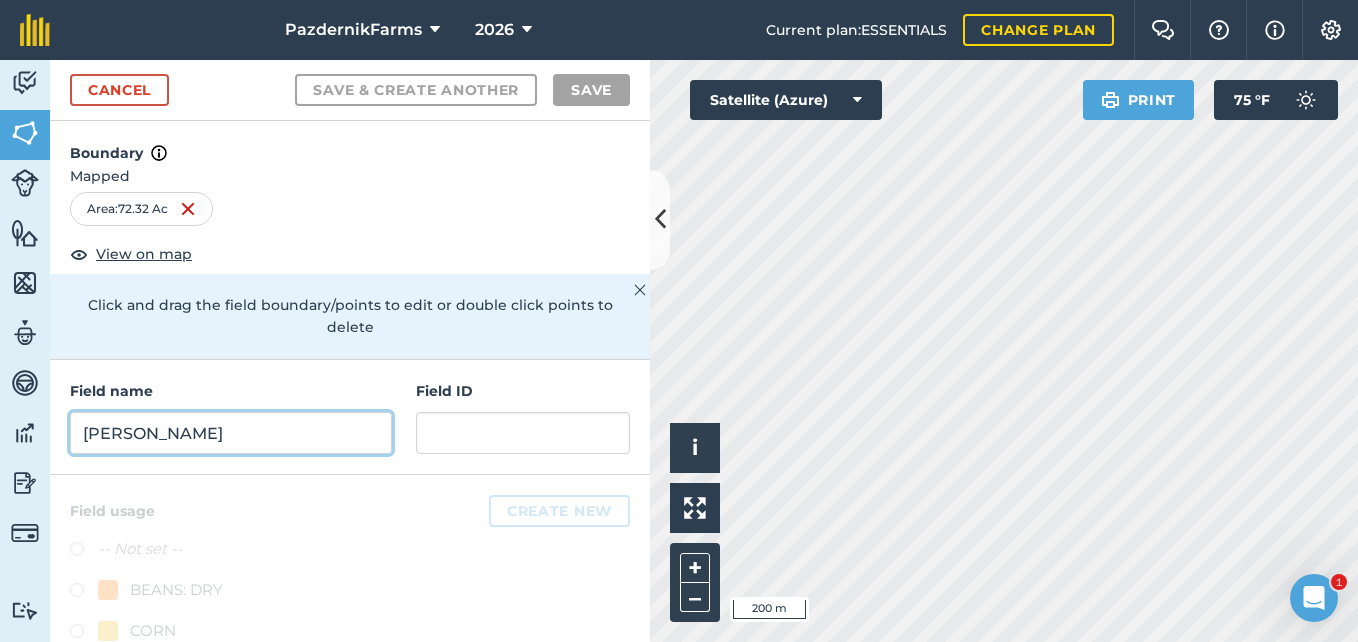 click on "[PERSON_NAME]" at bounding box center (231, 433) 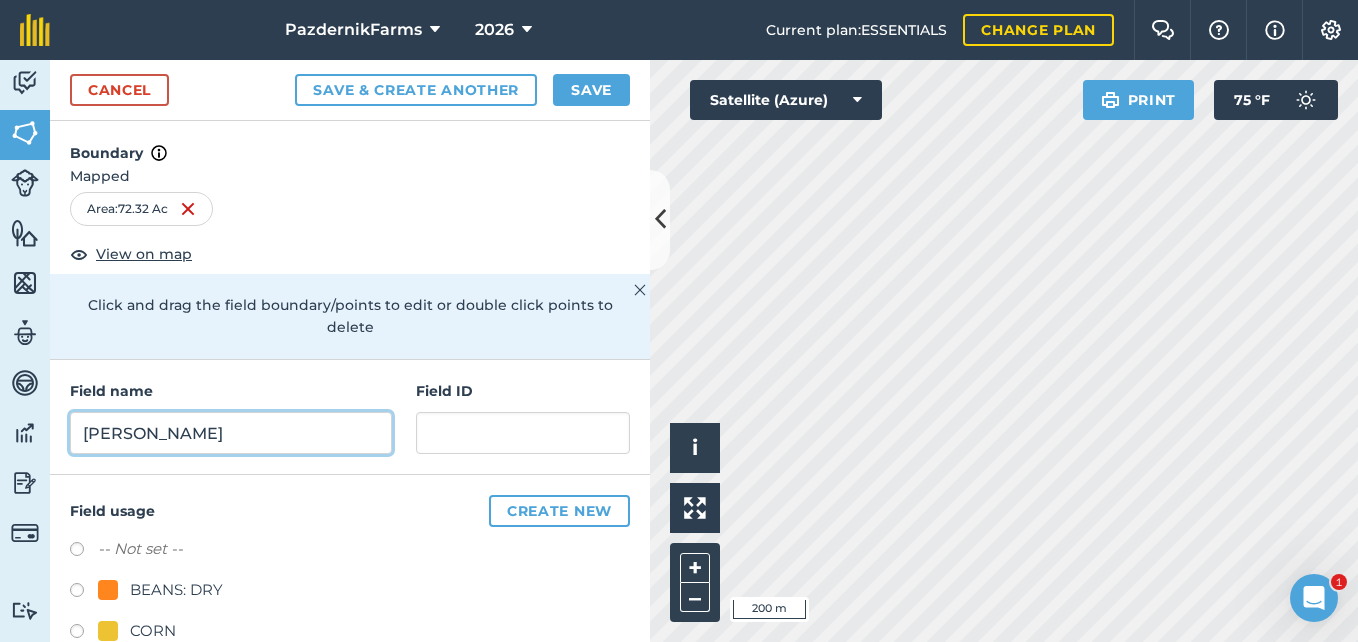 type on "[PERSON_NAME]" 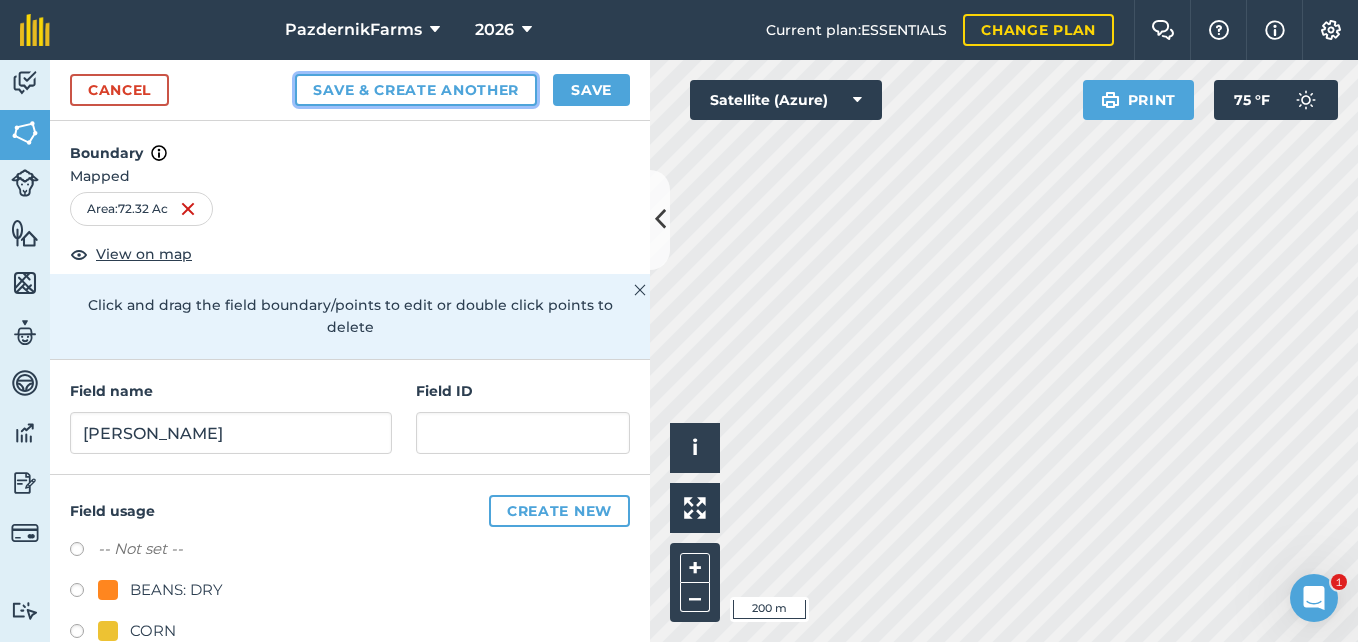 click on "Save & Create Another" at bounding box center (416, 90) 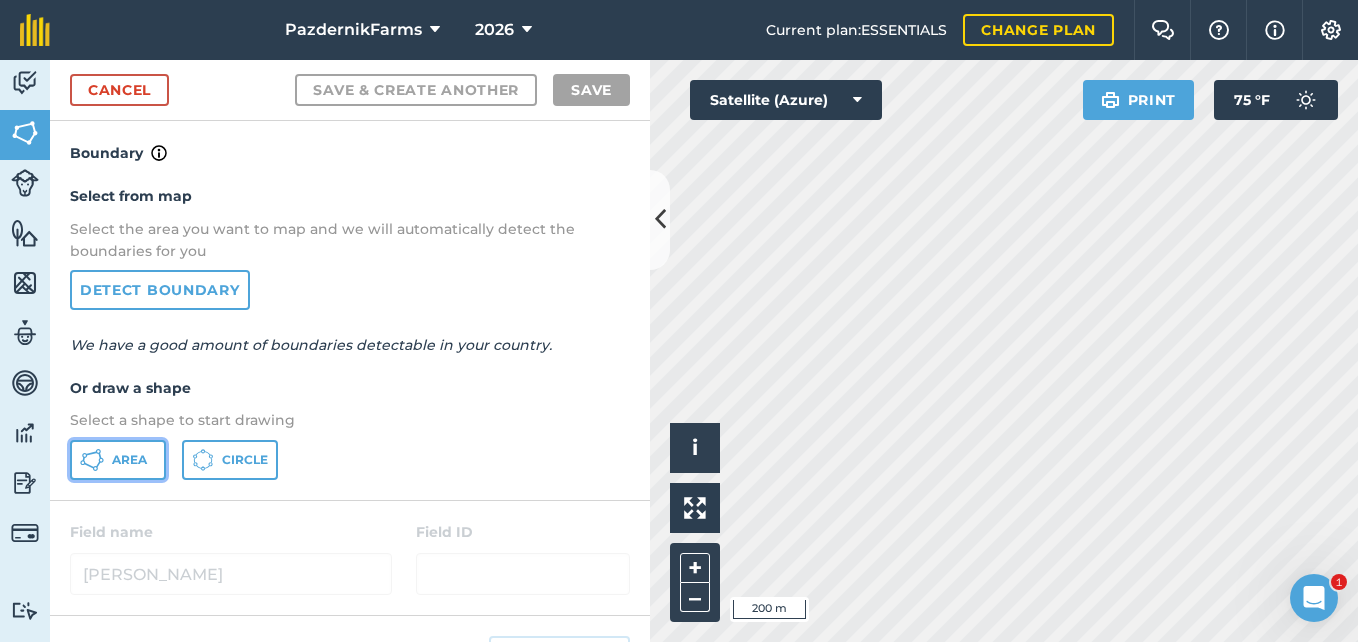 click on "Area" at bounding box center [129, 460] 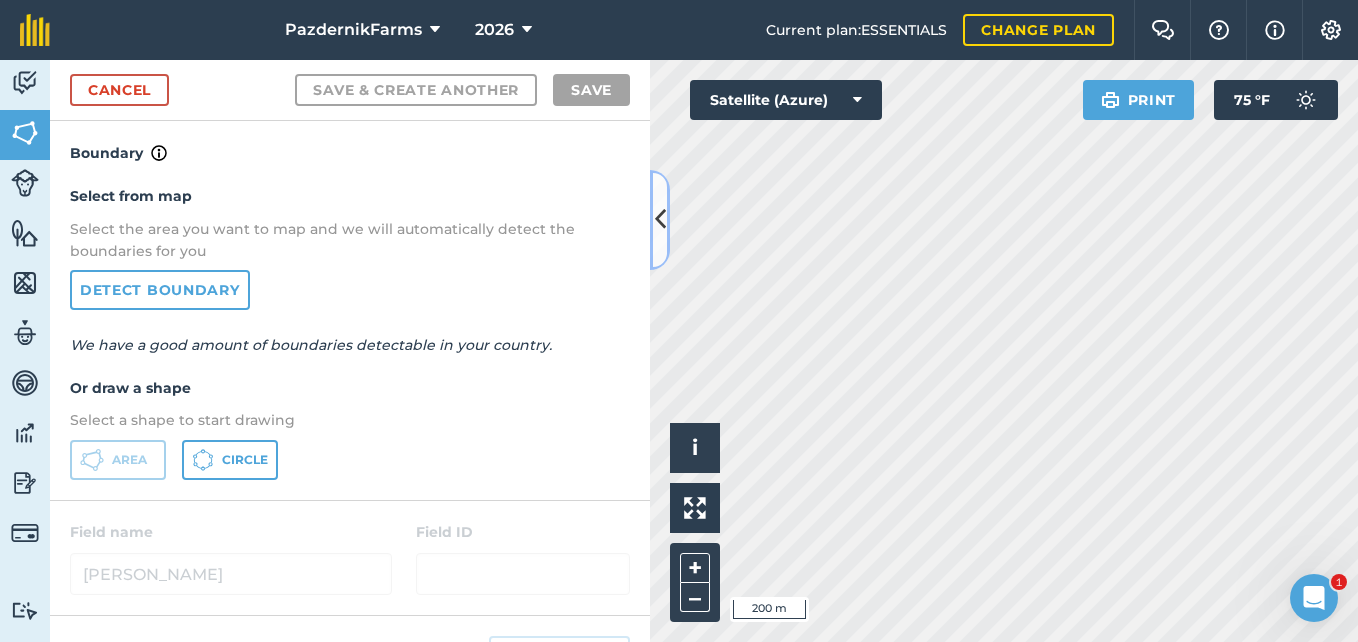 click at bounding box center [660, 219] 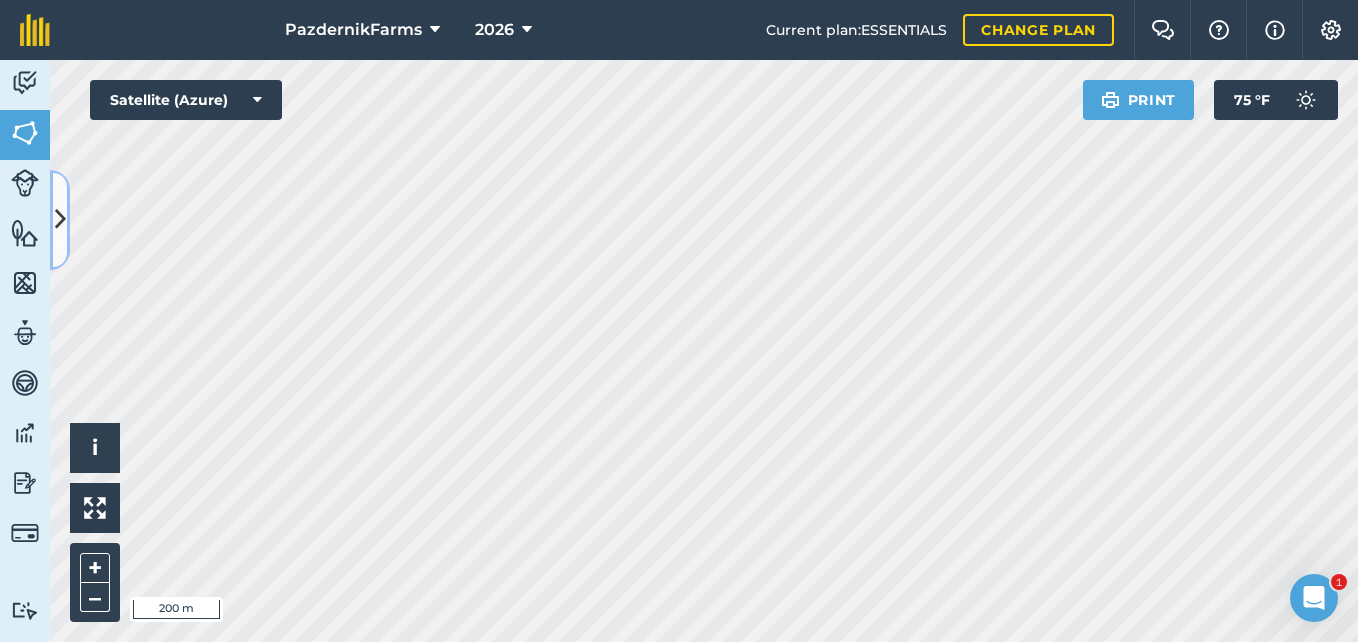 click at bounding box center (60, 220) 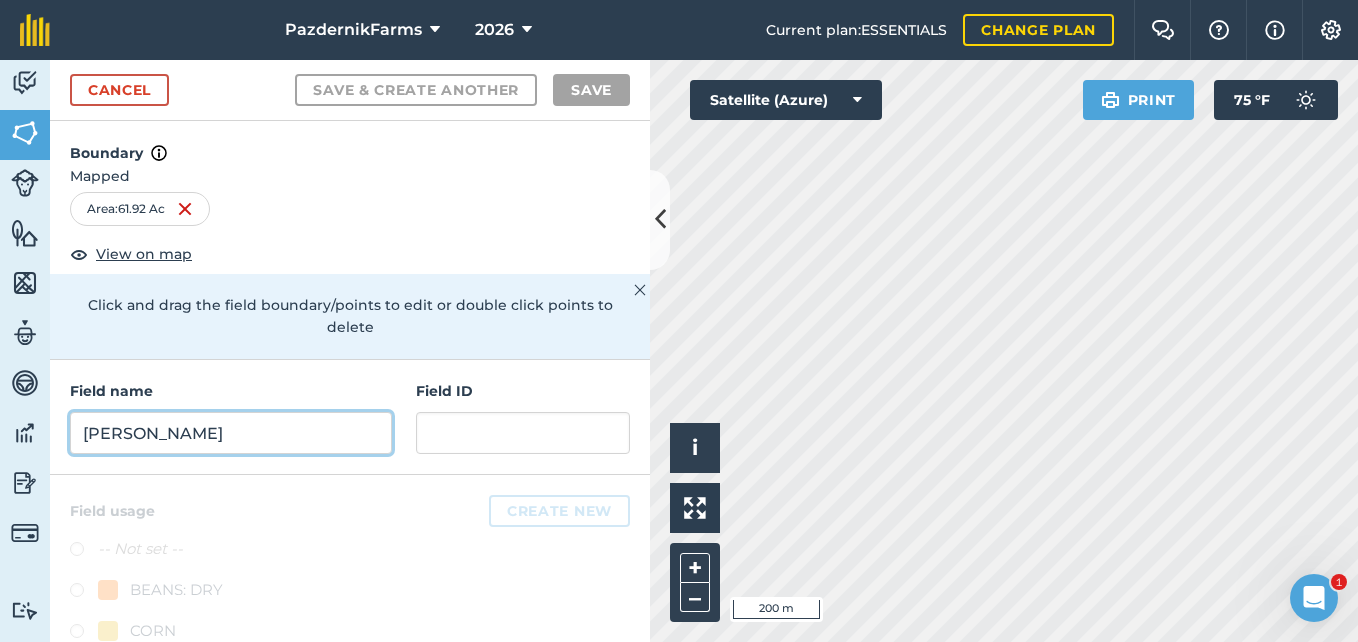click on "[PERSON_NAME]" at bounding box center (231, 433) 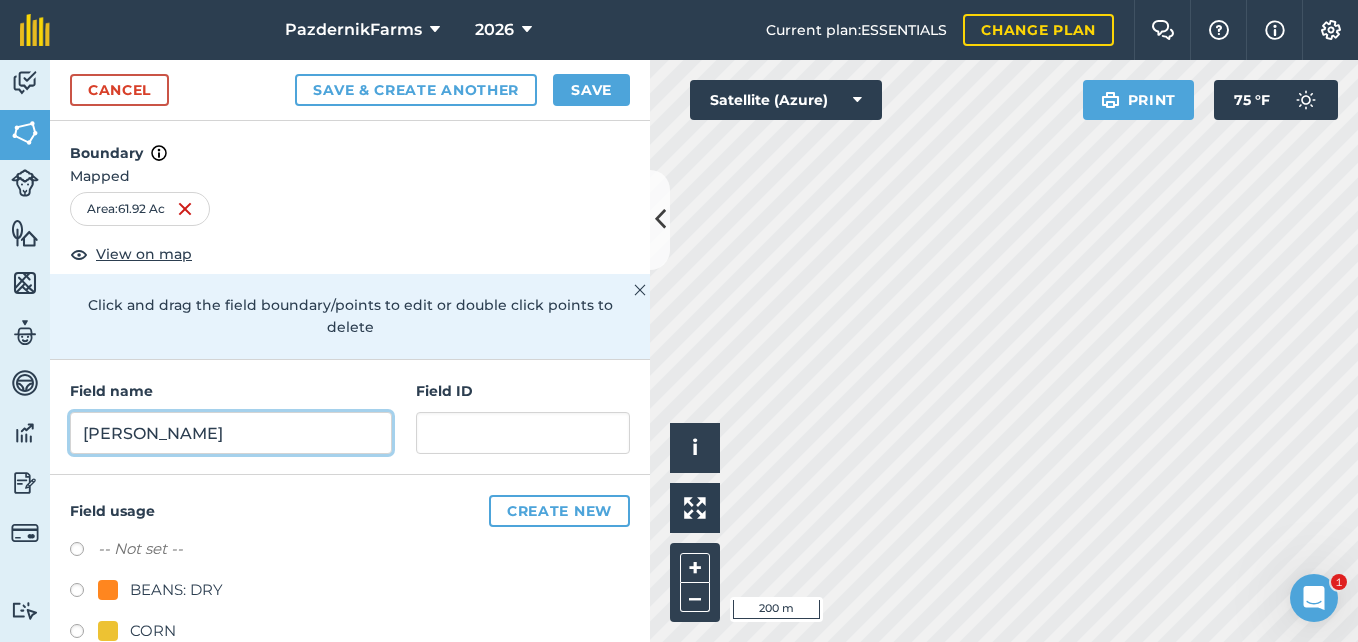 type on "[PERSON_NAME]" 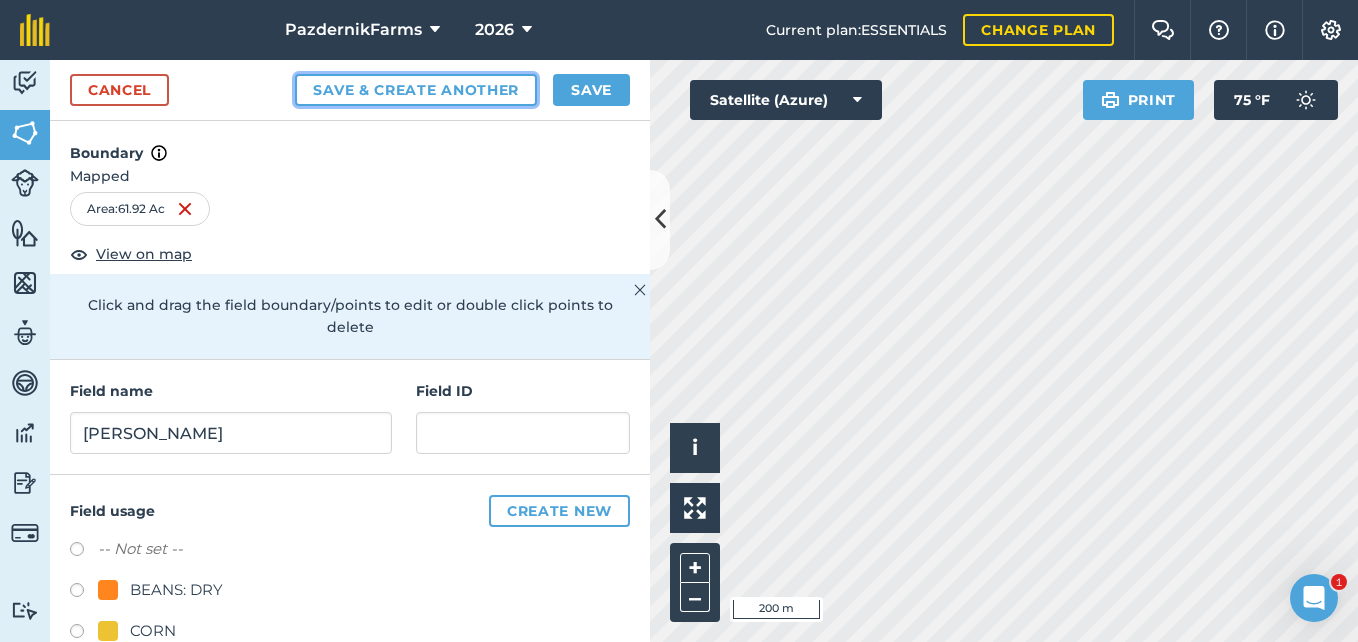click on "Save & Create Another" at bounding box center [416, 90] 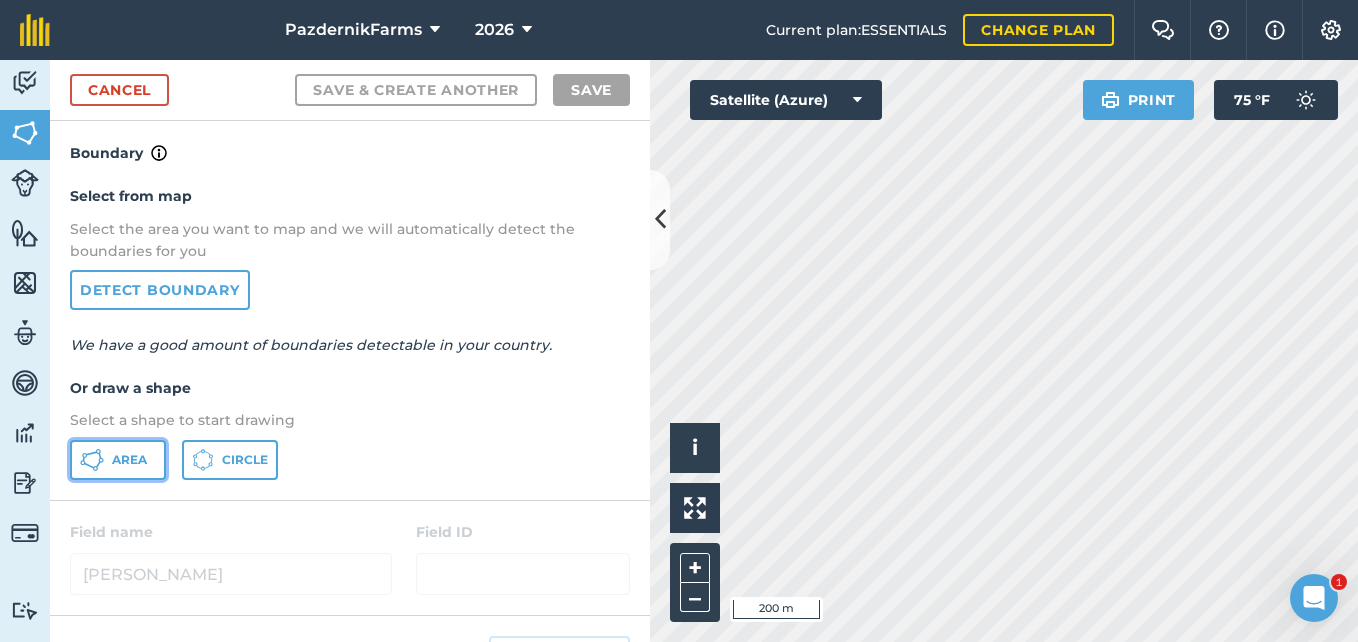 click on "Area" at bounding box center [129, 460] 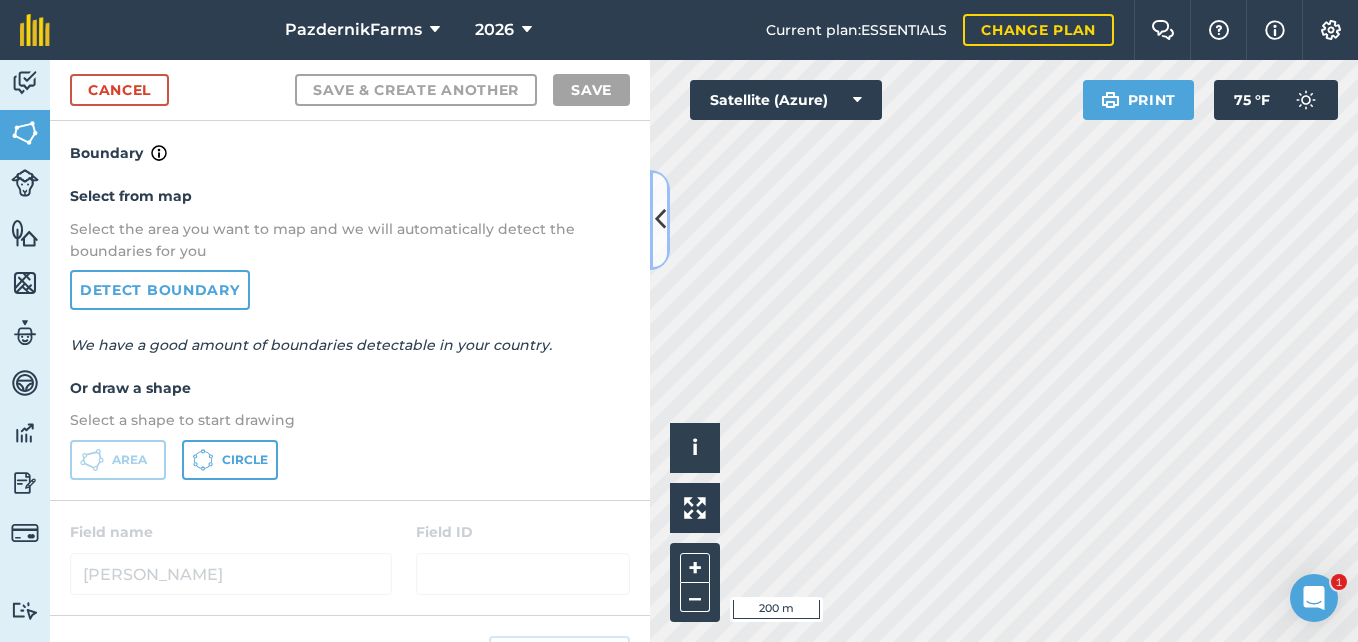 click at bounding box center (660, 220) 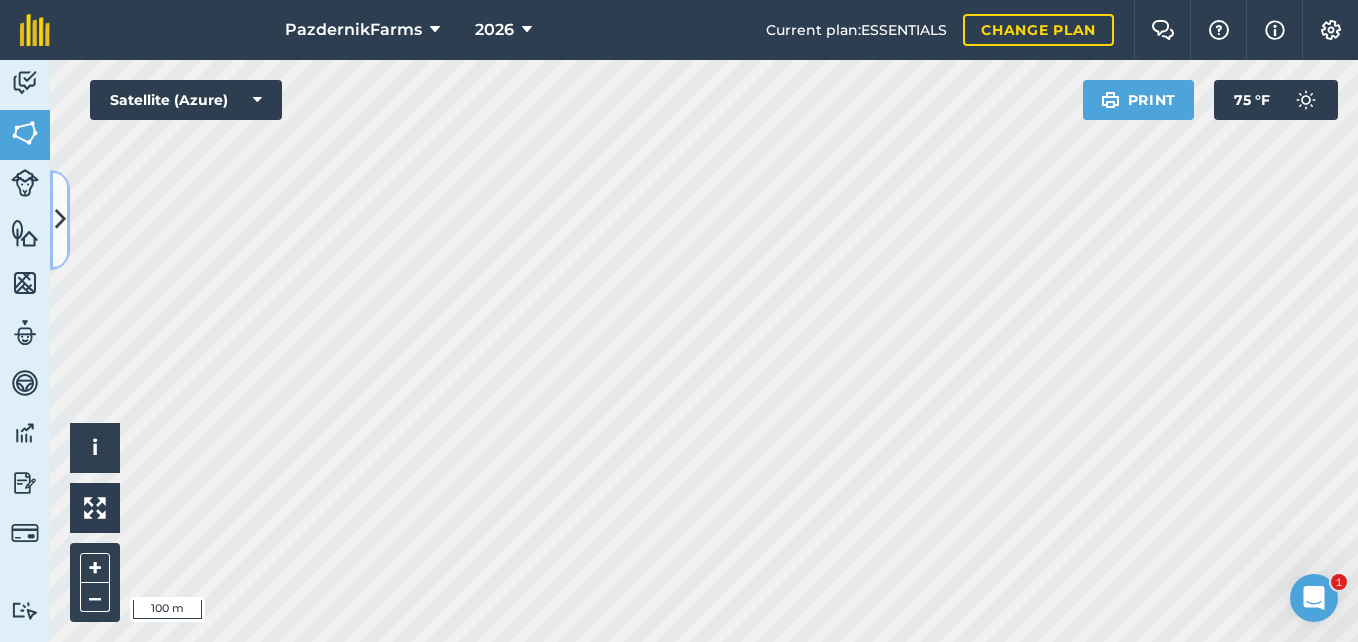 click at bounding box center (60, 219) 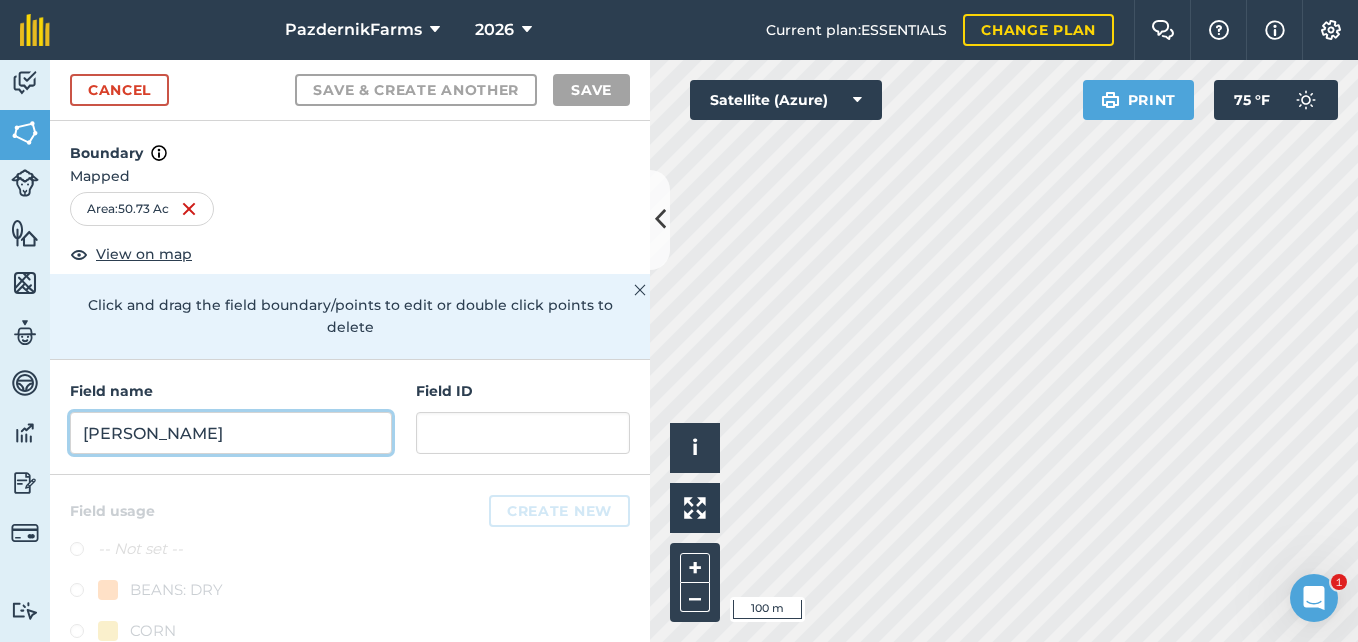 click on "[PERSON_NAME]" at bounding box center [231, 433] 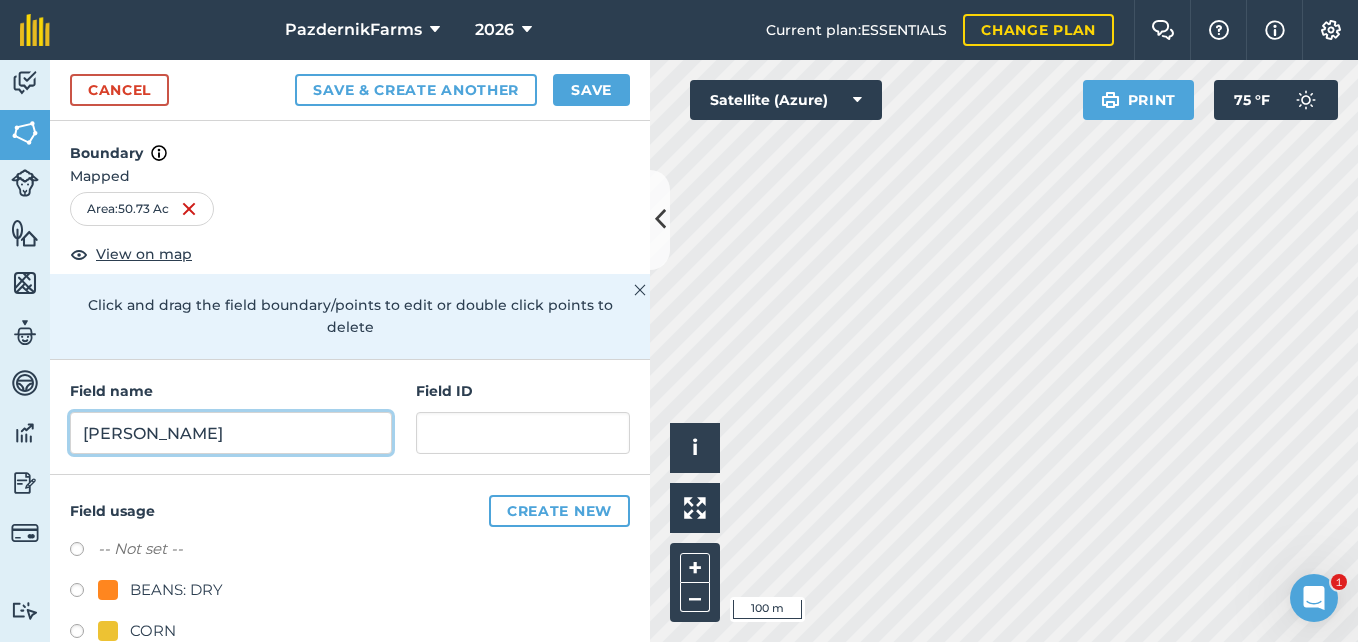 type on "[PERSON_NAME]" 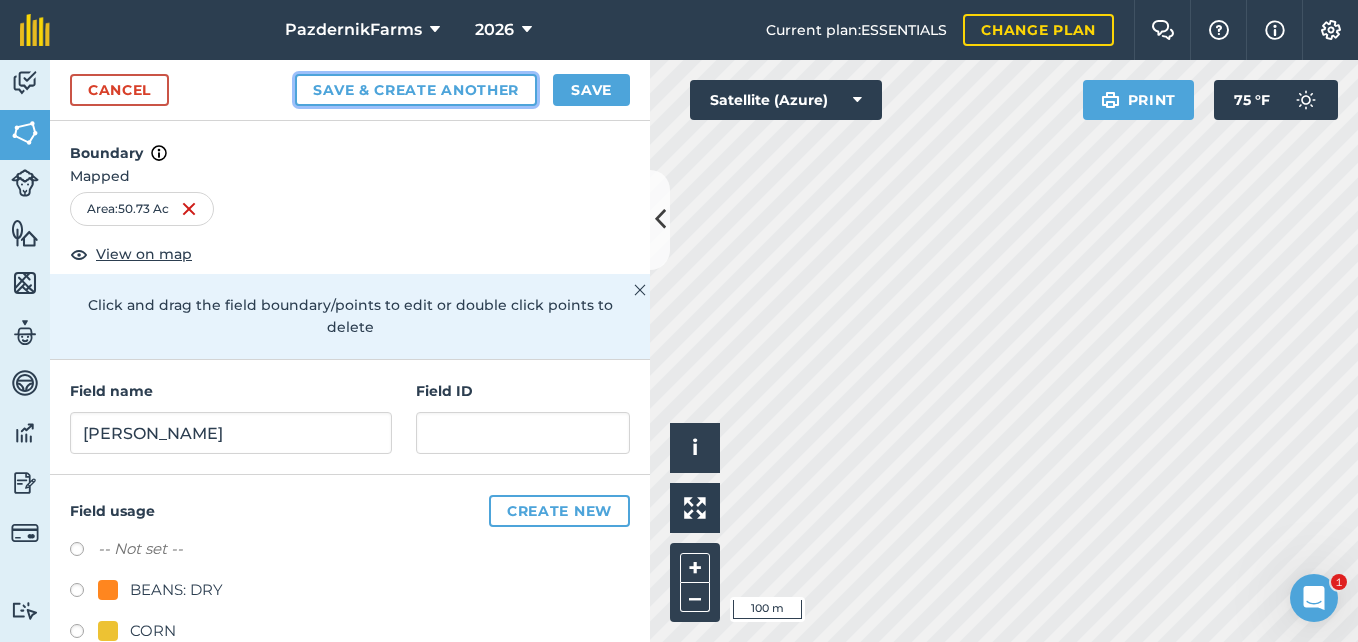 click on "Save & Create Another" at bounding box center [416, 90] 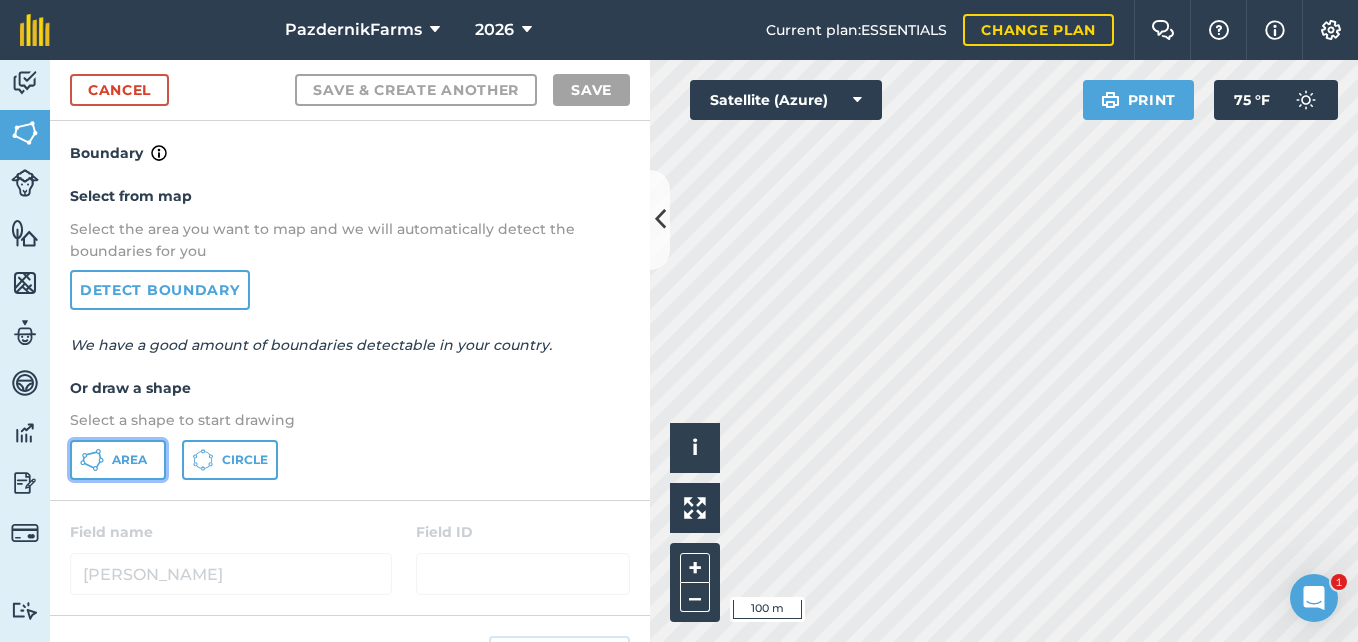 click on "Area" at bounding box center [118, 460] 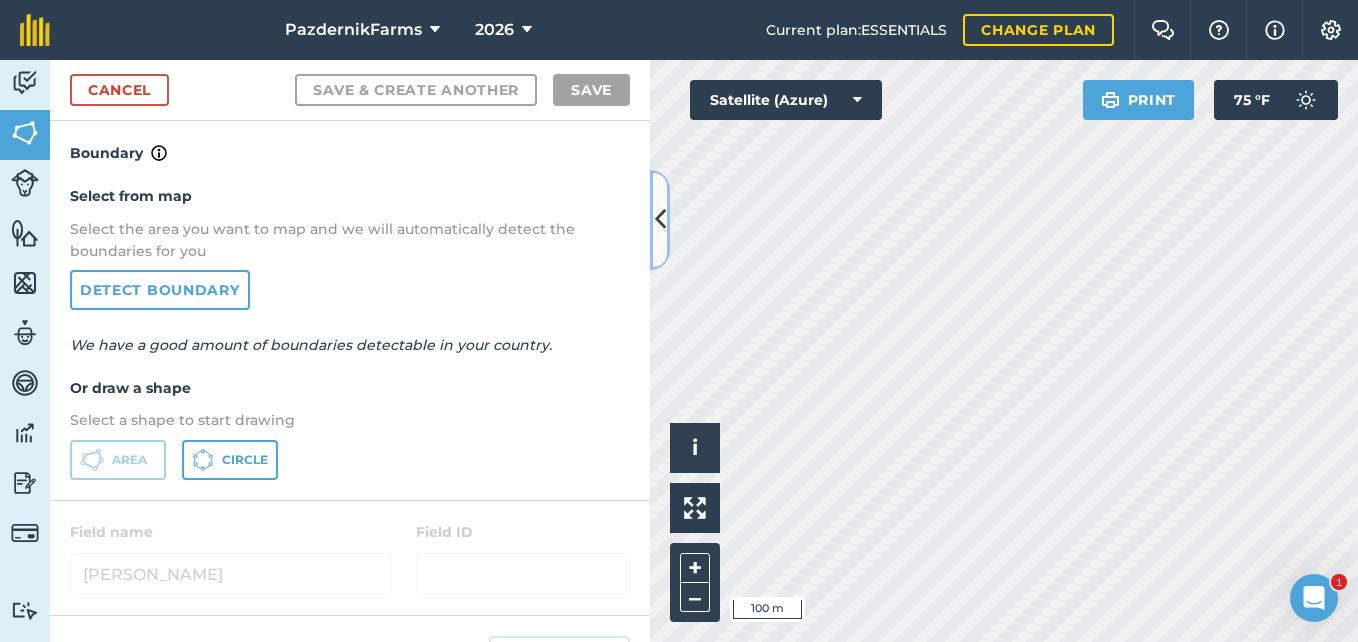 click at bounding box center [660, 220] 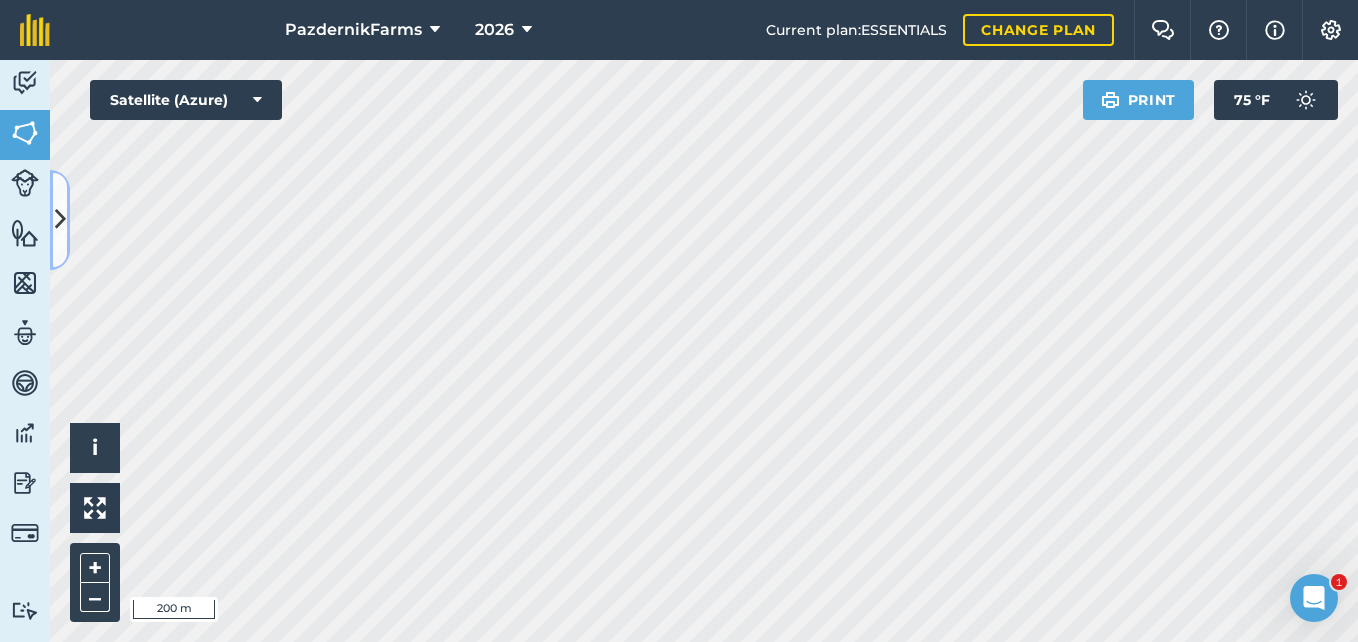 click at bounding box center (60, 219) 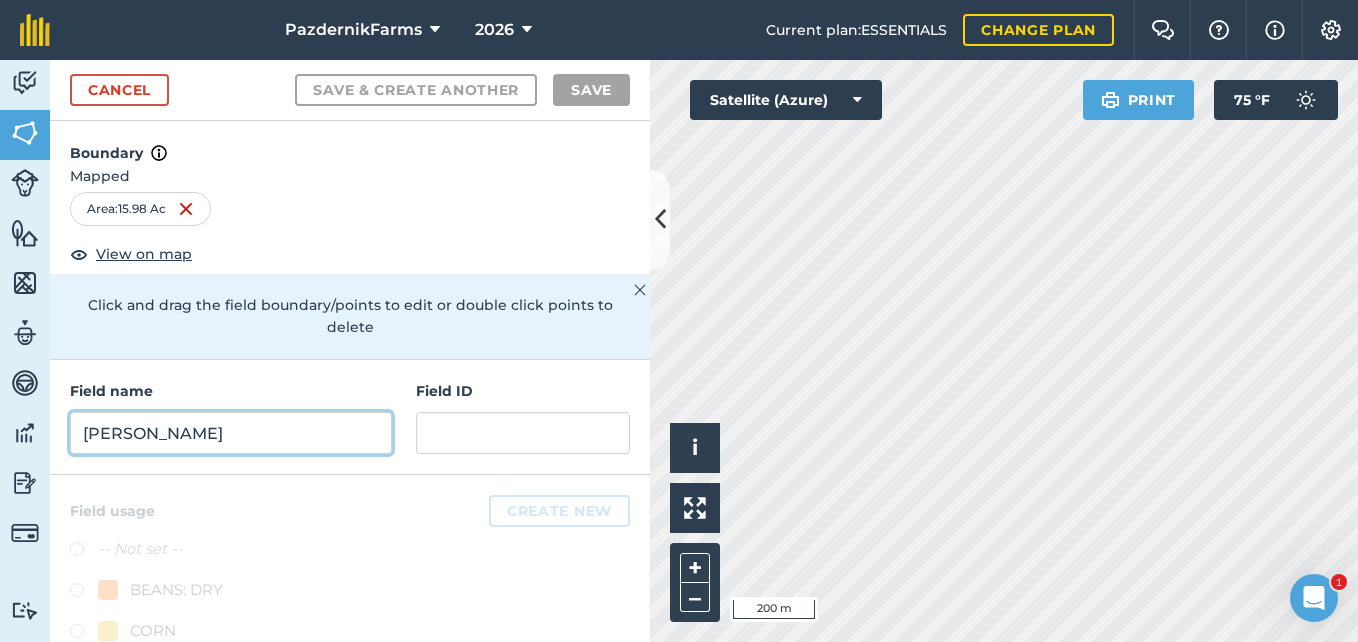 click on "[PERSON_NAME]" at bounding box center [231, 433] 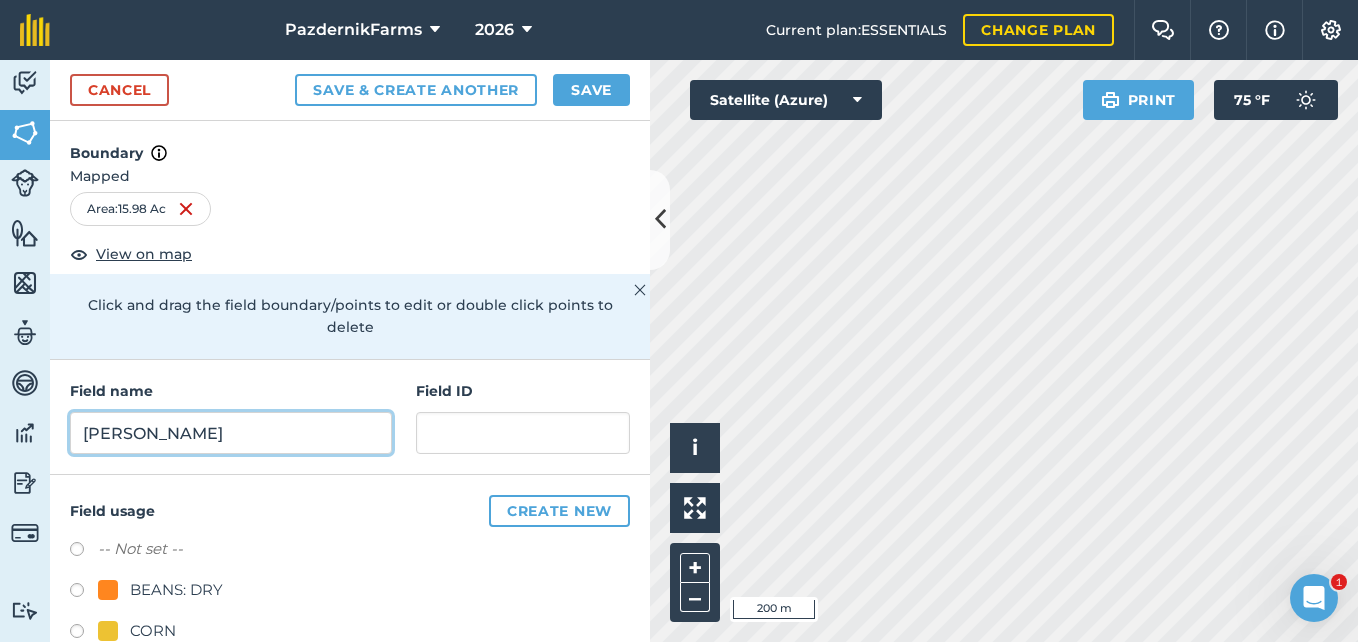 type on "[PERSON_NAME]" 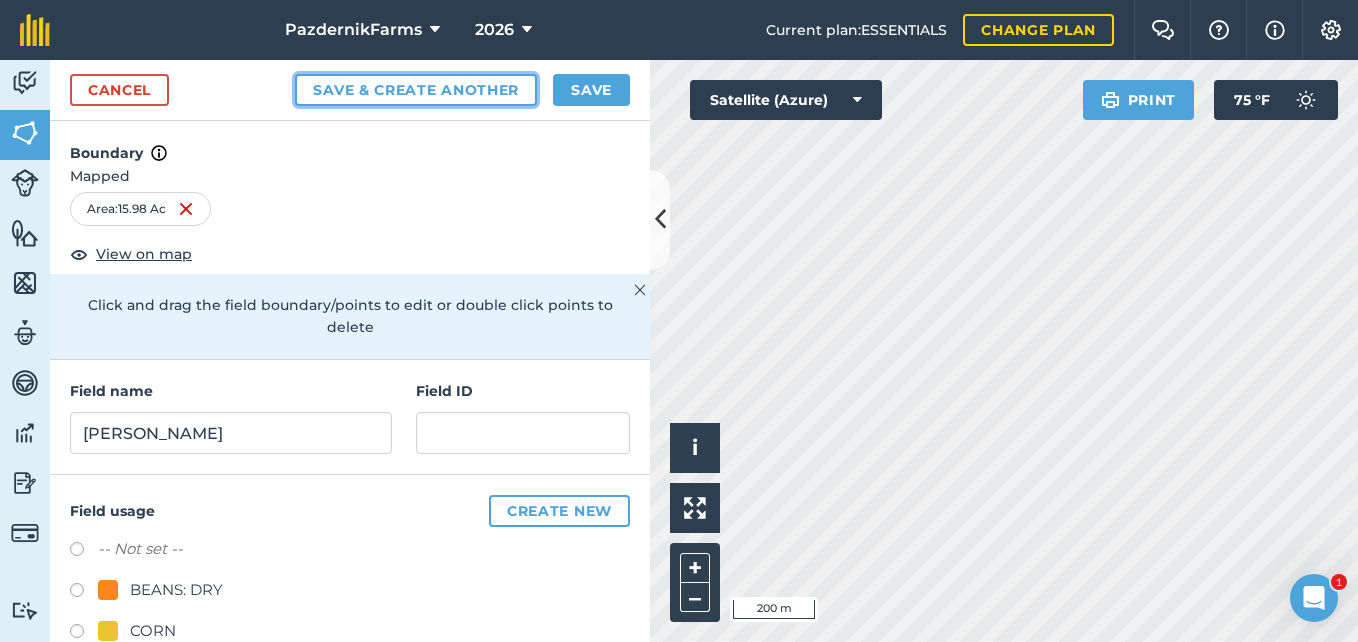click on "Save & Create Another" at bounding box center [416, 90] 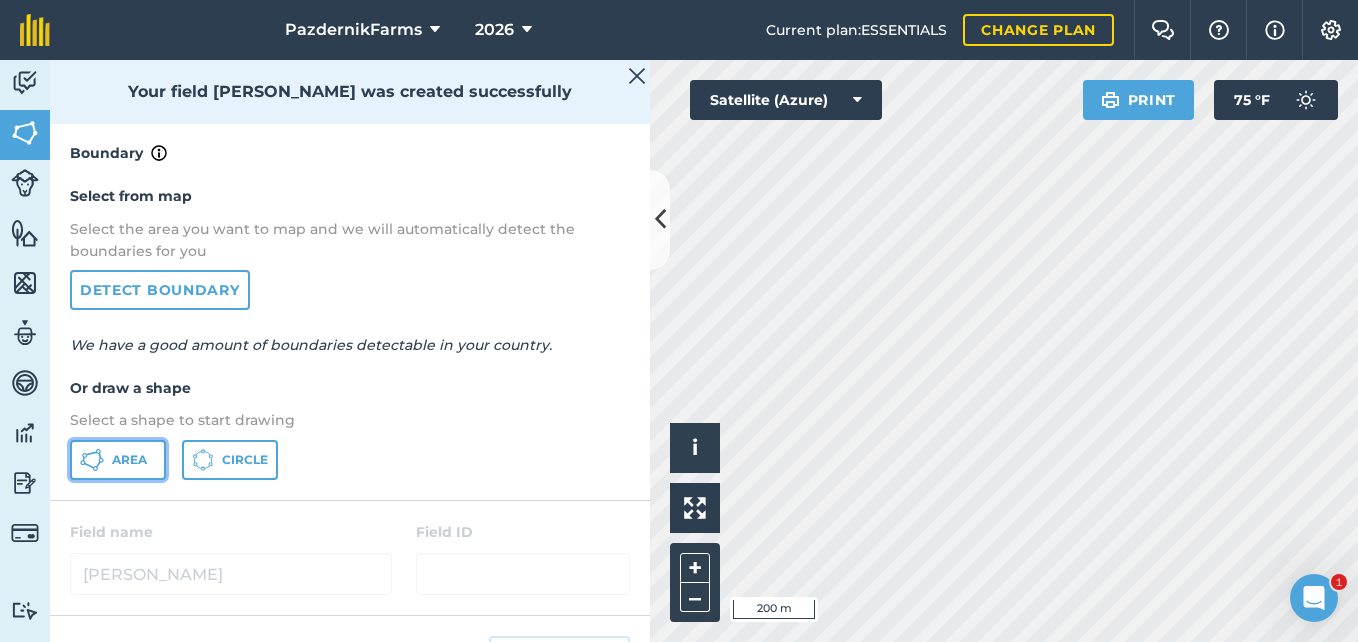 click on "Area" at bounding box center [118, 460] 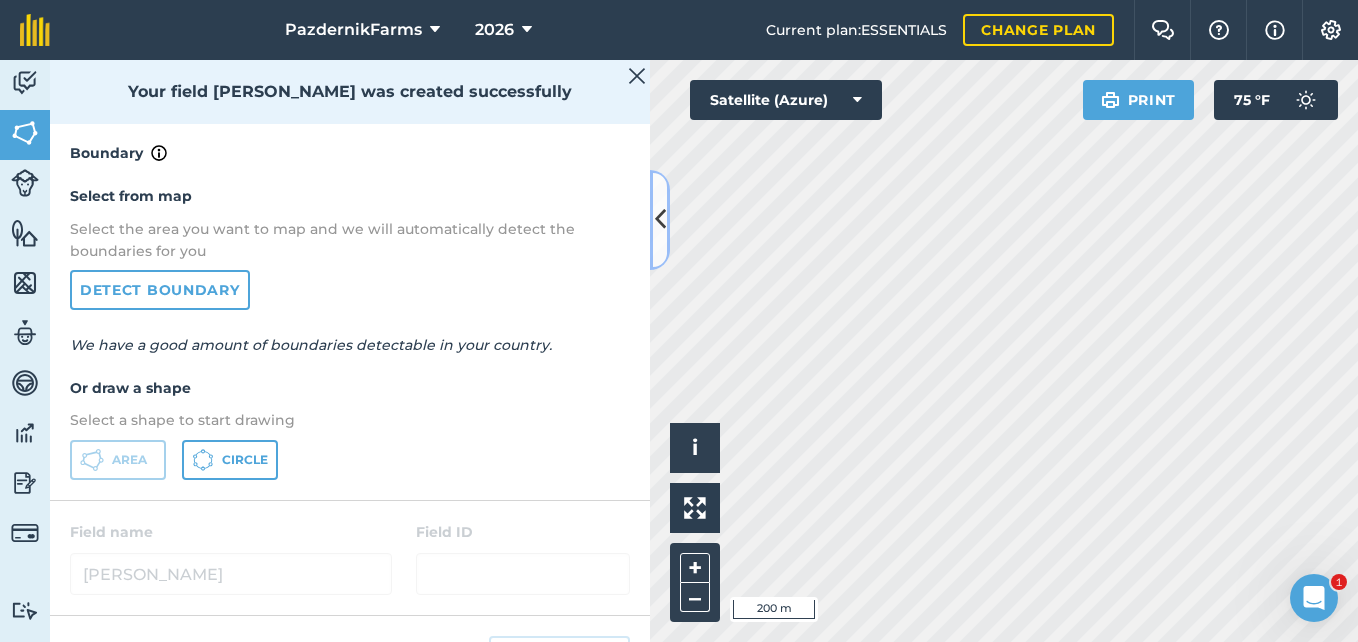 click at bounding box center (660, 220) 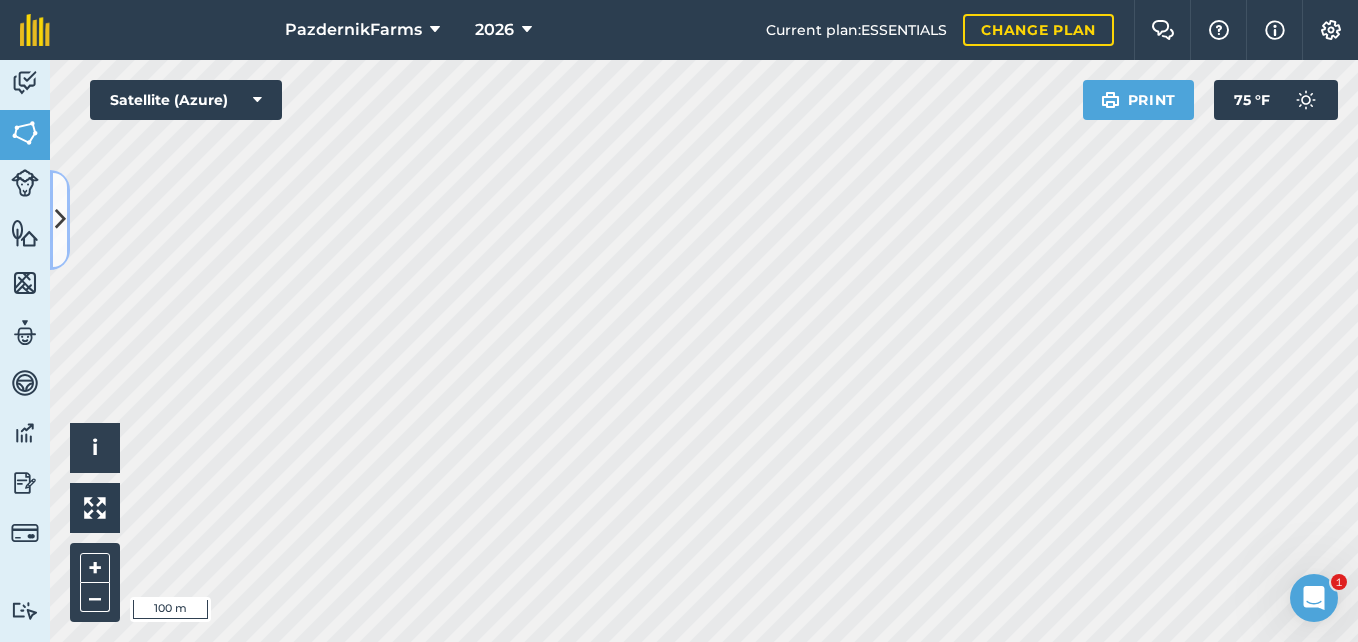 click at bounding box center [60, 219] 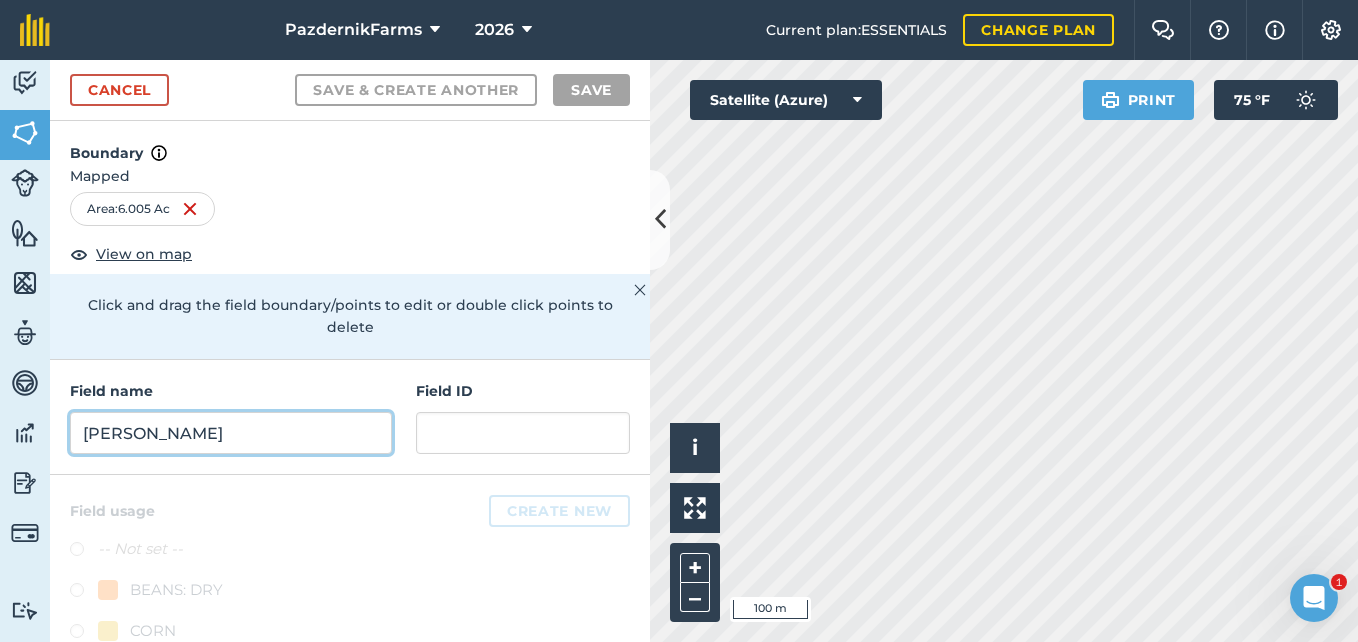 click on "[PERSON_NAME]" at bounding box center [231, 433] 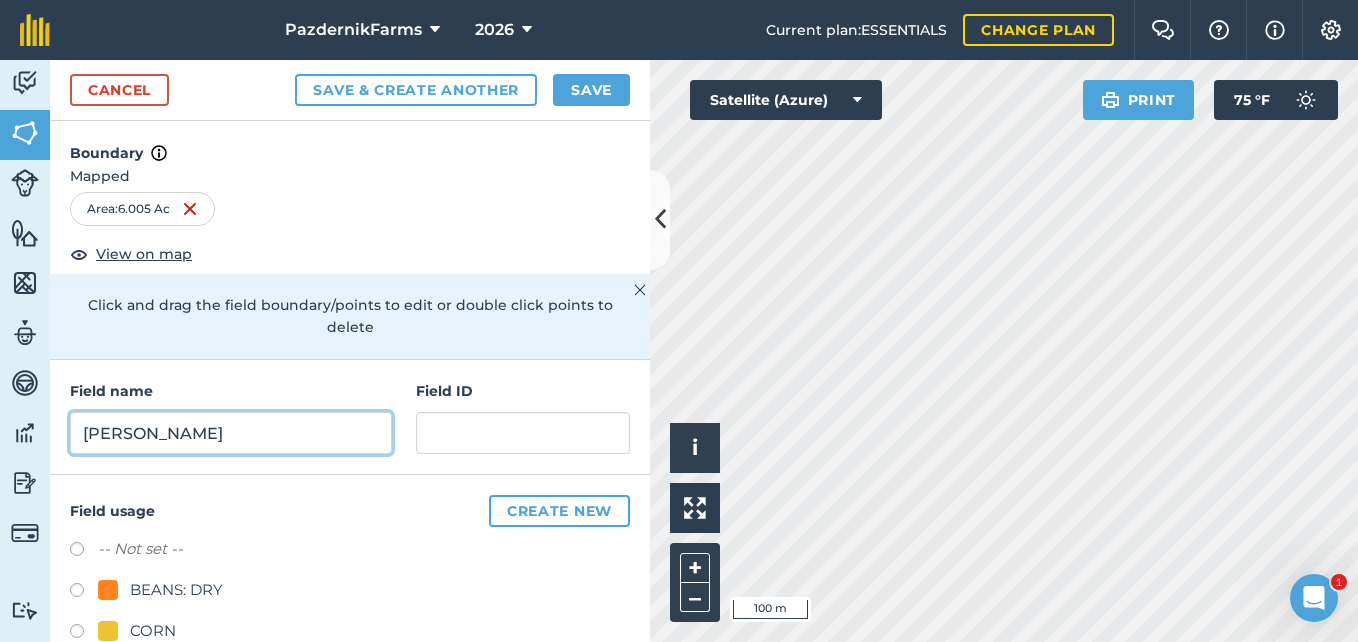 type on "[PERSON_NAME]" 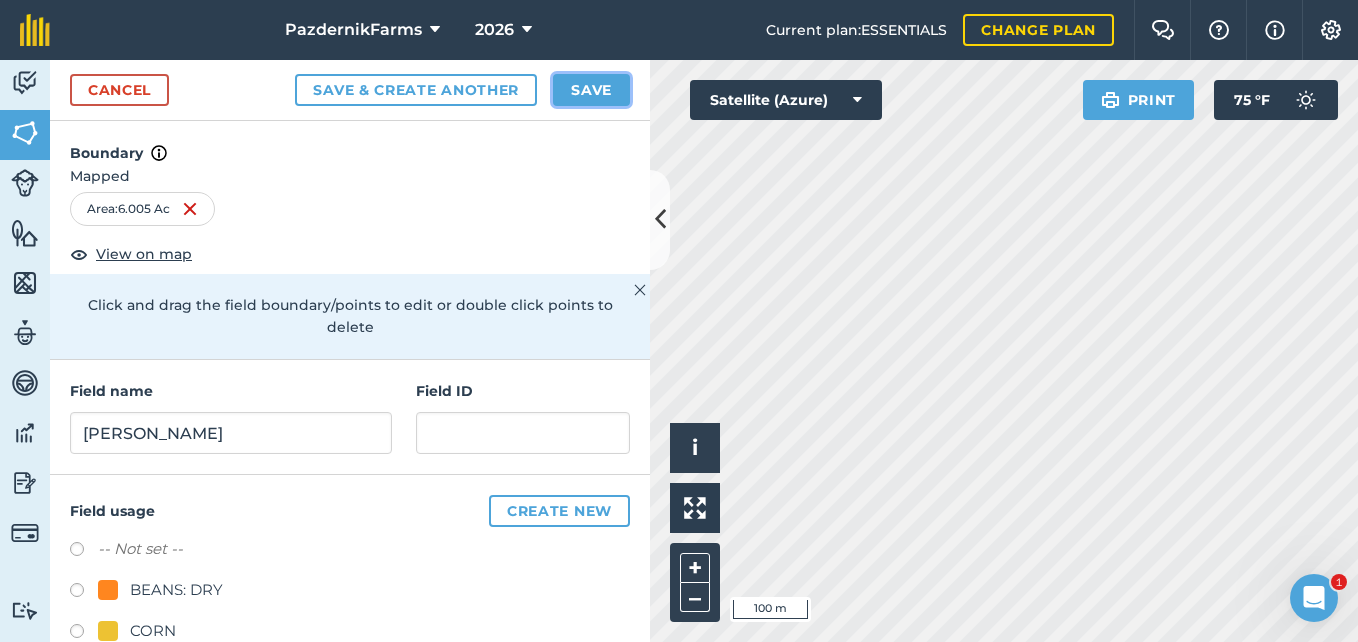 click on "Save" at bounding box center (591, 90) 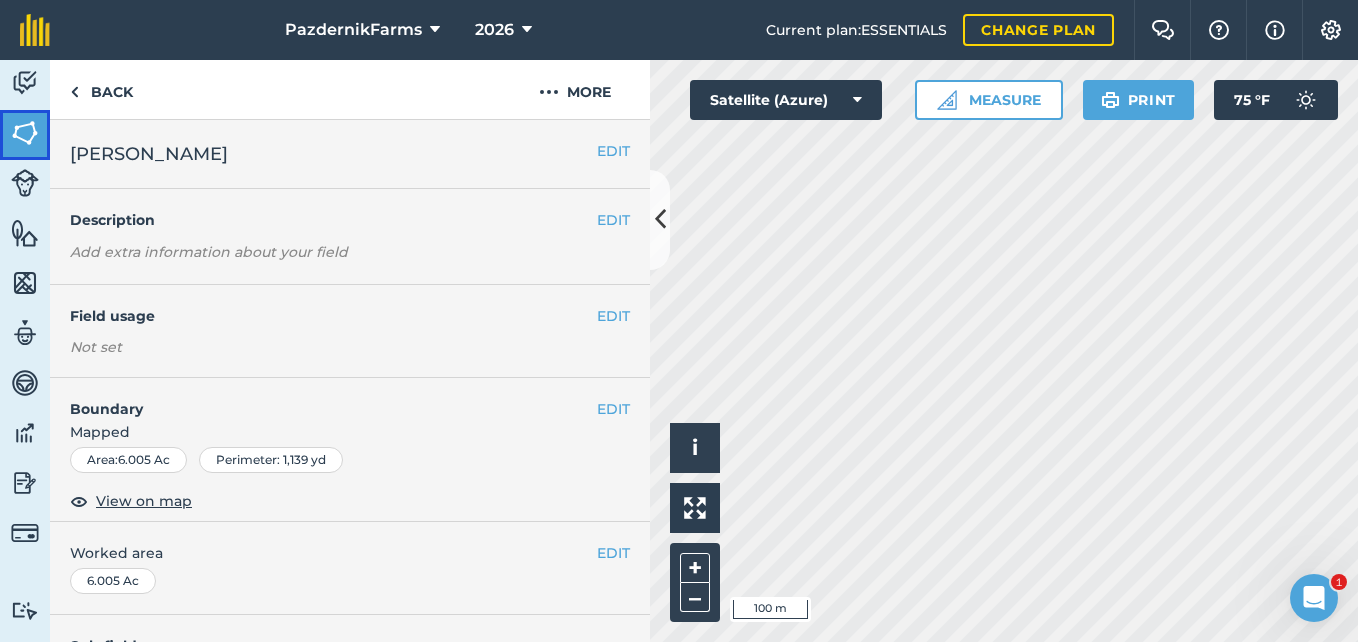 click at bounding box center [25, 133] 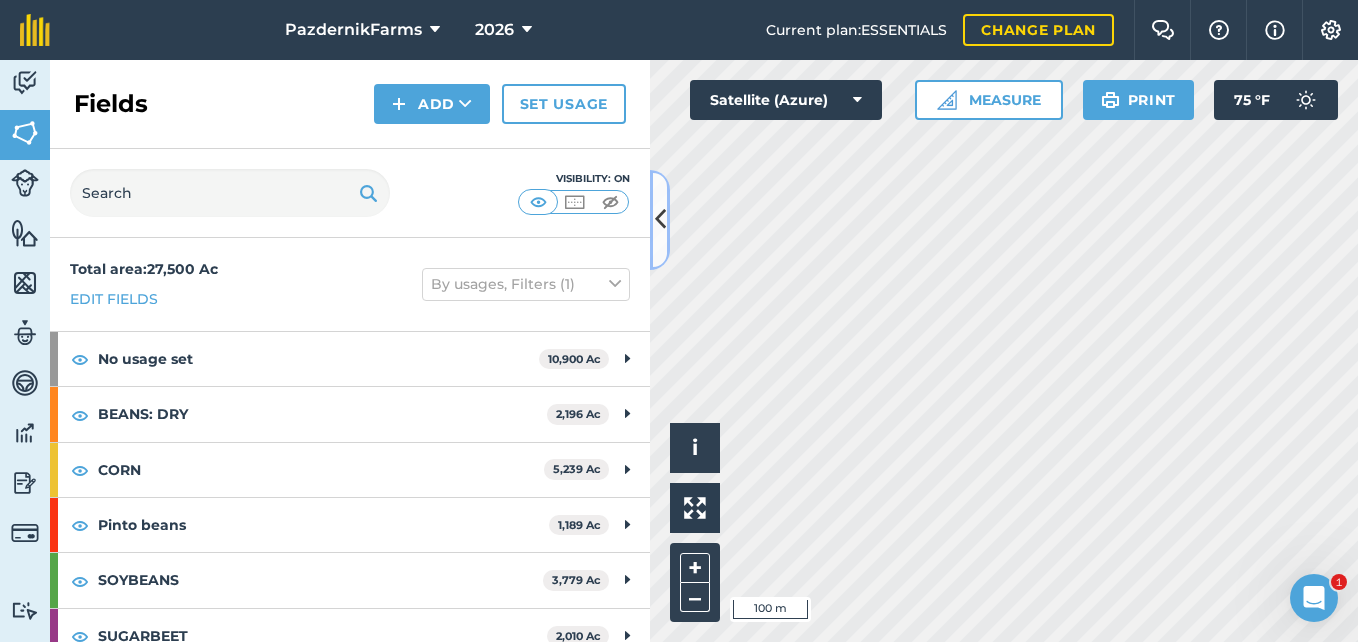 click at bounding box center (660, 220) 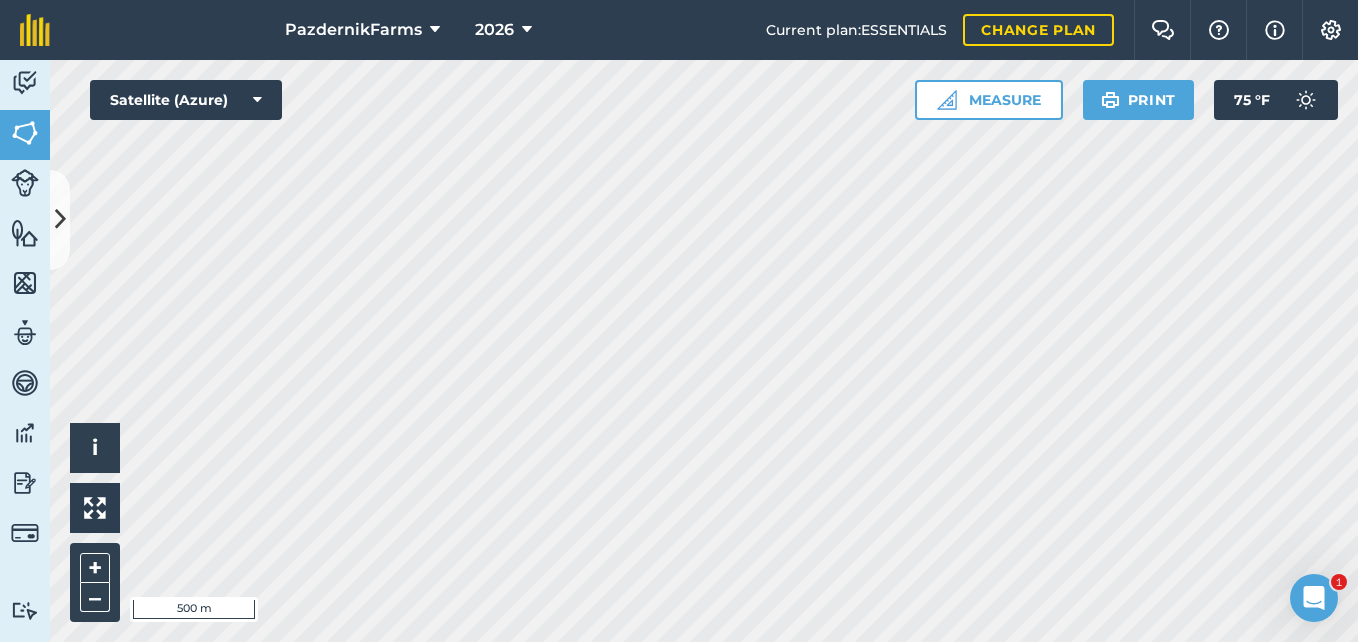 click on "PazdernikFarms 2026 Current plan :  ESSENTIALS   Change plan Farm Chat Help Info Settings PazdernikFarms  -  2026 Reproduced with the permission of  Microsoft Printed on  [DATE] Field usages No usage set BEANS: DRY CORN Pinto beans SOYBEANS SUGARBEET WHEAT Feature types Trees Water Activity Fields Livestock Features Maps Team Vehicles Data Reporting Billing Tutorials Tutorials Fields   Add   Set usage Visibility: On Total area :  27,500   Ac Edit fields By usages, Filters (1) No usage set 10,900   [PERSON_NAME][GEOGRAPHIC_DATA]  156.2   [PERSON_NAME][GEOGRAPHIC_DATA]  147.9   [PERSON_NAME][GEOGRAPHIC_DATA]  269.1   [PERSON_NAME][GEOGRAPHIC_DATA]  302.9   [PERSON_NAME][GEOGRAPHIC_DATA]  282   [GEOGRAPHIC_DATA][PERSON_NAME]  260.1   [PERSON_NAME]  321.9   [PERSON_NAME][GEOGRAPHIC_DATA]  223.7   [PERSON_NAME]  46.57   [PERSON_NAME]  86.64   [PERSON_NAME]  77.41   [PERSON_NAME]  234.2   [PERSON_NAME][GEOGRAPHIC_DATA]  396.8   [PERSON_NAME]  73.83   [PERSON_NAME]  206   [PERSON_NAME][GEOGRAPHIC_DATA]  68.97   [PERSON_NAME]  507.1   [PERSON_NAME][GEOGRAPHIC_DATA]  61.89   [PERSON_NAME]  73.1   [PERSON_NAME][GEOGRAPHIC_DATA]  530.5   [PERSON_NAME]  37.21   [PERSON_NAME]  71.81   [PERSON_NAME]  144   [PERSON_NAME]  151.5   [PERSON_NAME]  122.3   Ac 114.3" at bounding box center [679, 321] 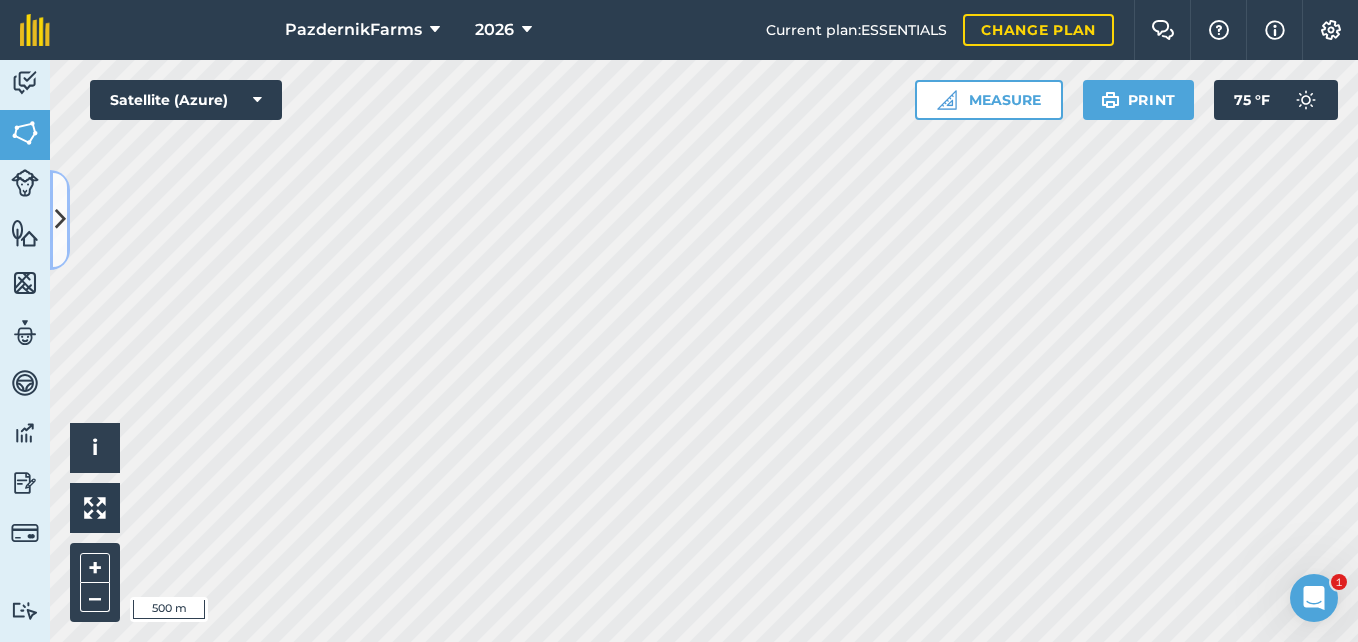 click at bounding box center (60, 219) 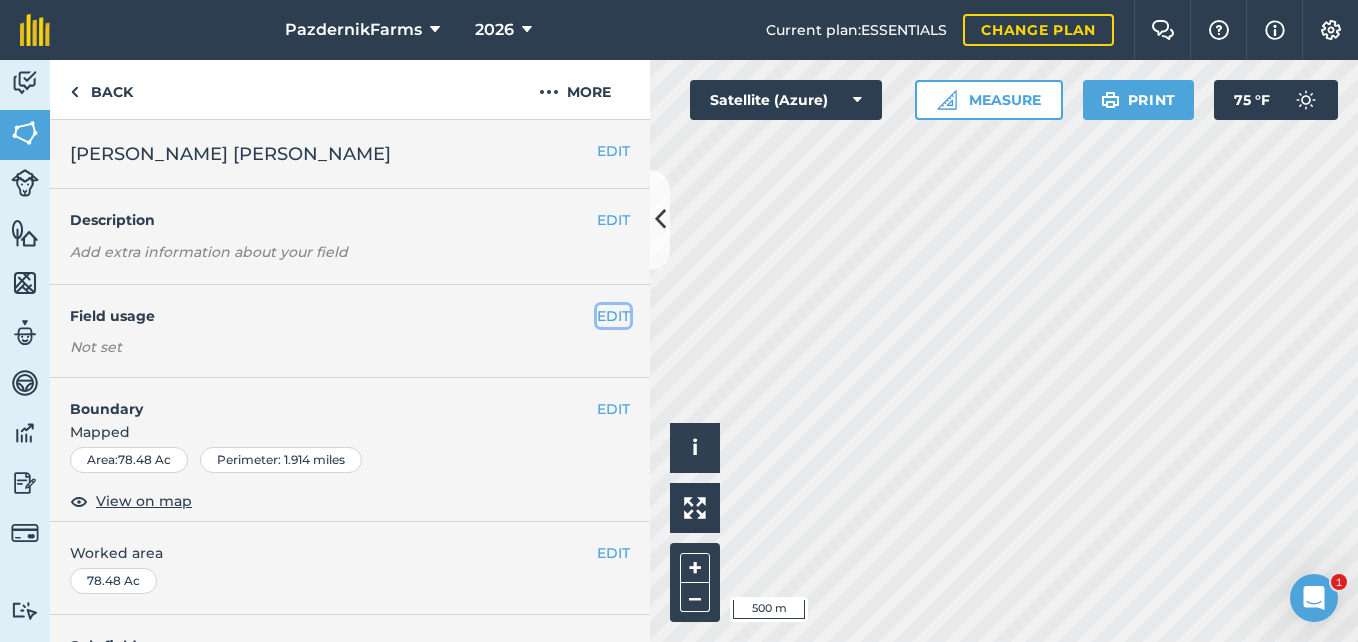 click on "EDIT" at bounding box center (613, 316) 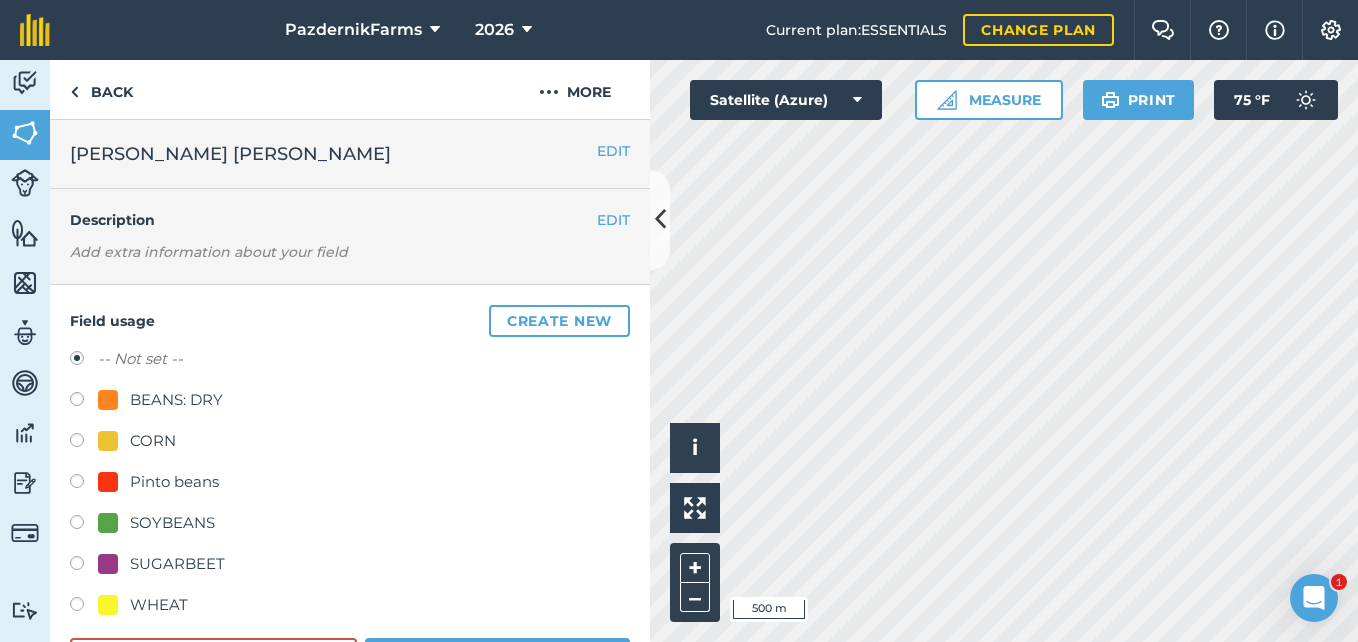 click at bounding box center [108, 564] 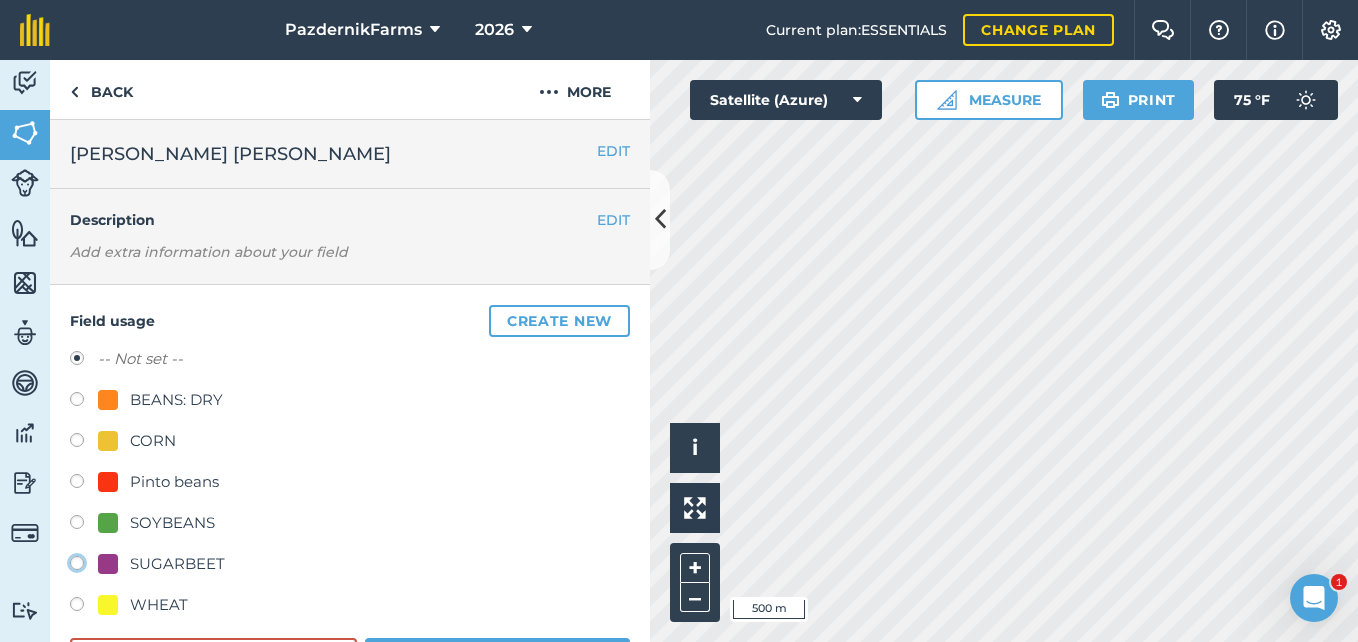 click on "SUGARBEET" at bounding box center [-9923, 562] 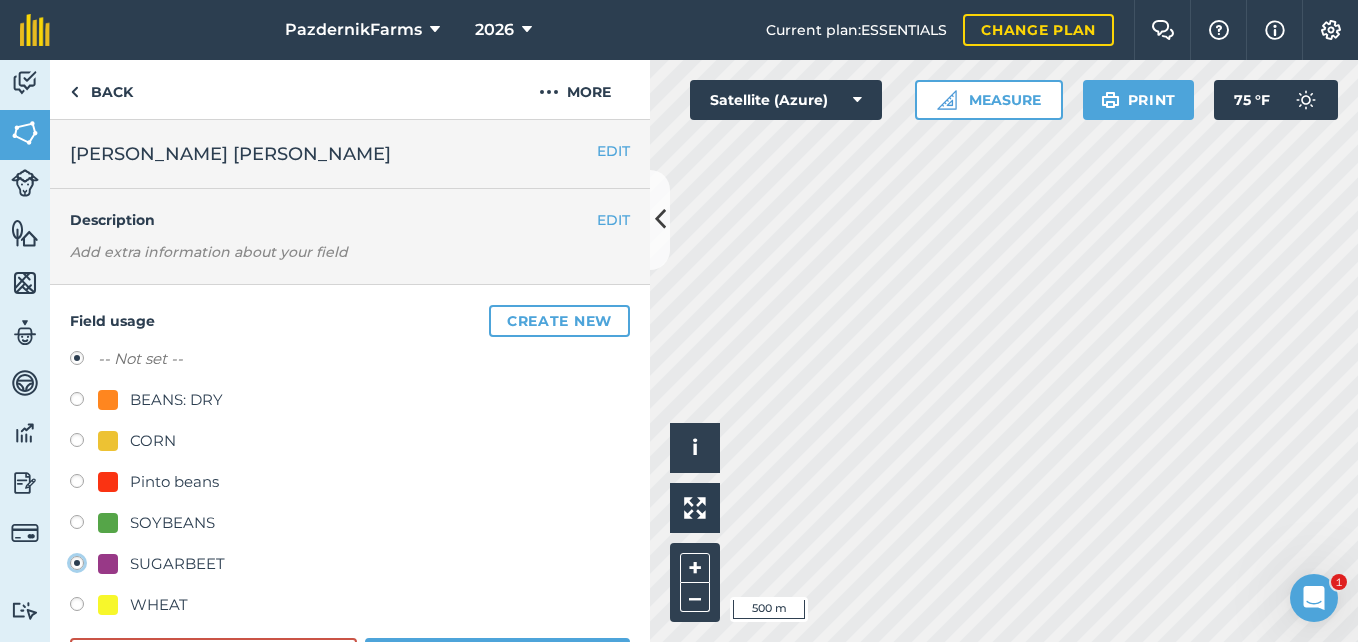 radio on "true" 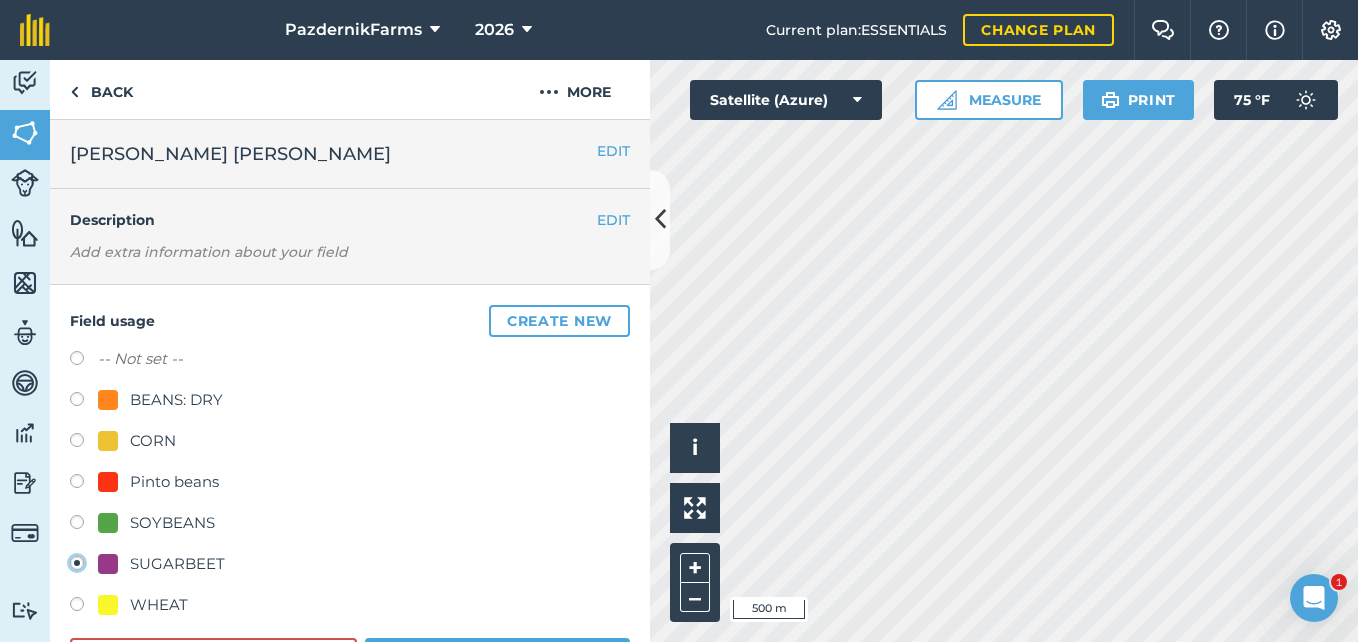 scroll, scrollTop: 100, scrollLeft: 0, axis: vertical 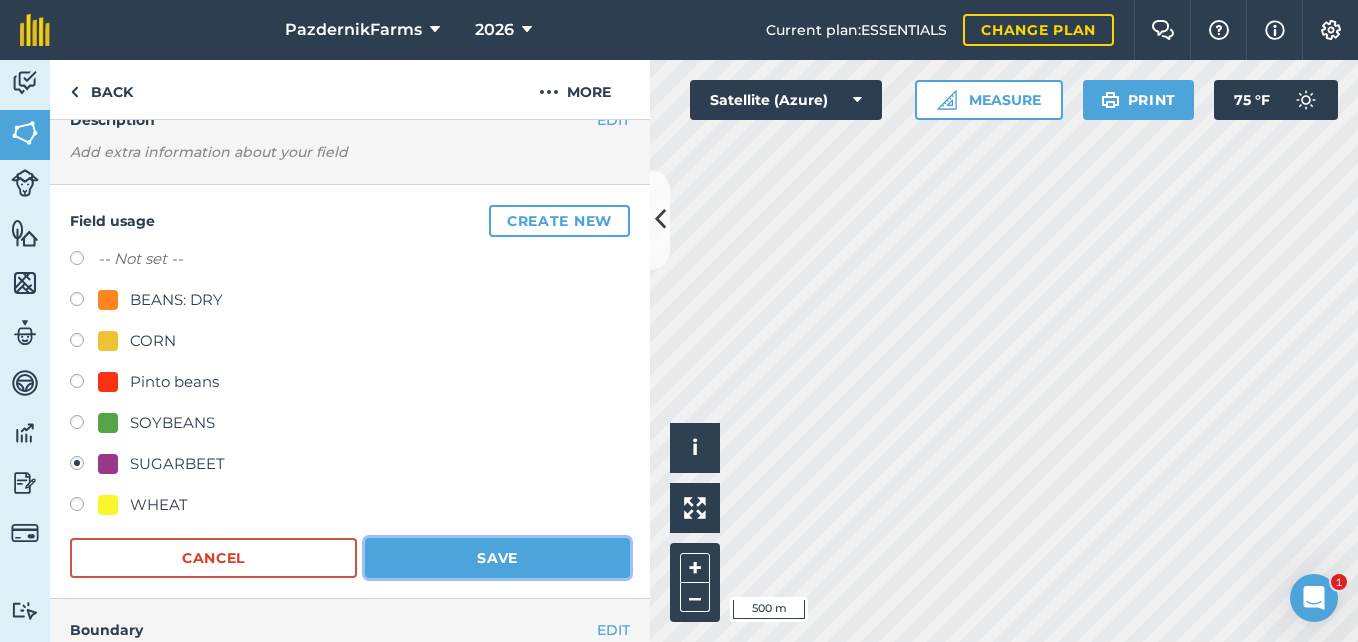 click on "Save" at bounding box center (497, 558) 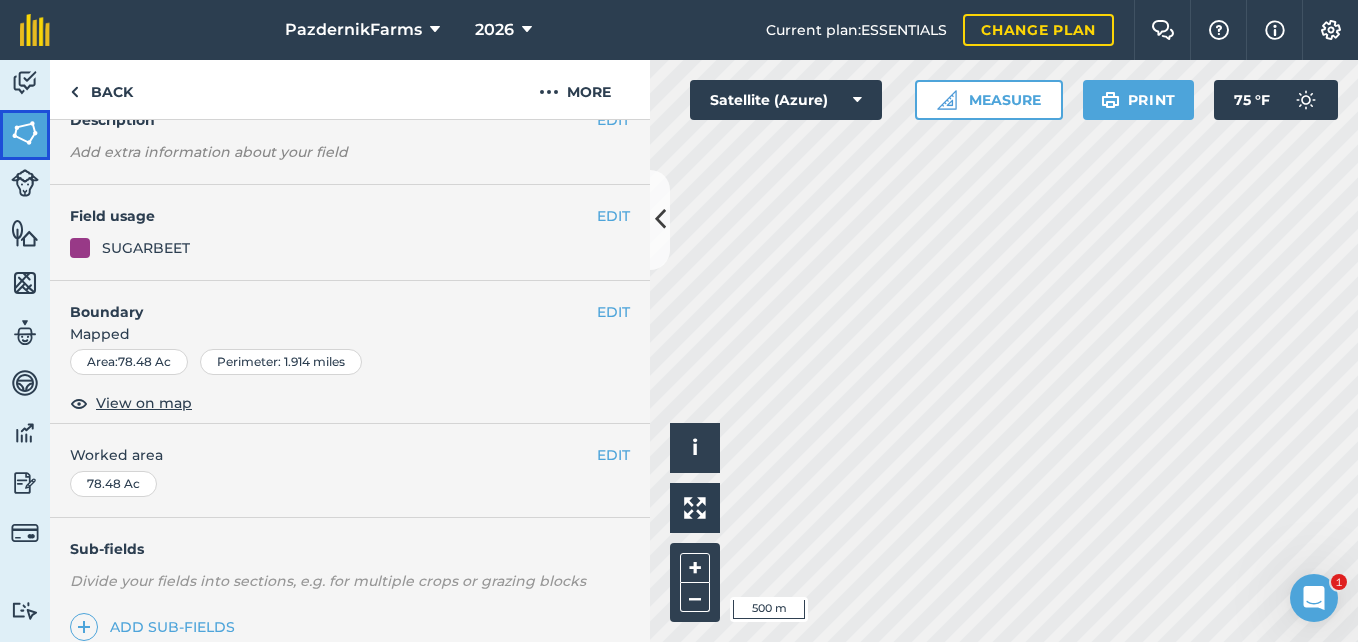 click at bounding box center (25, 133) 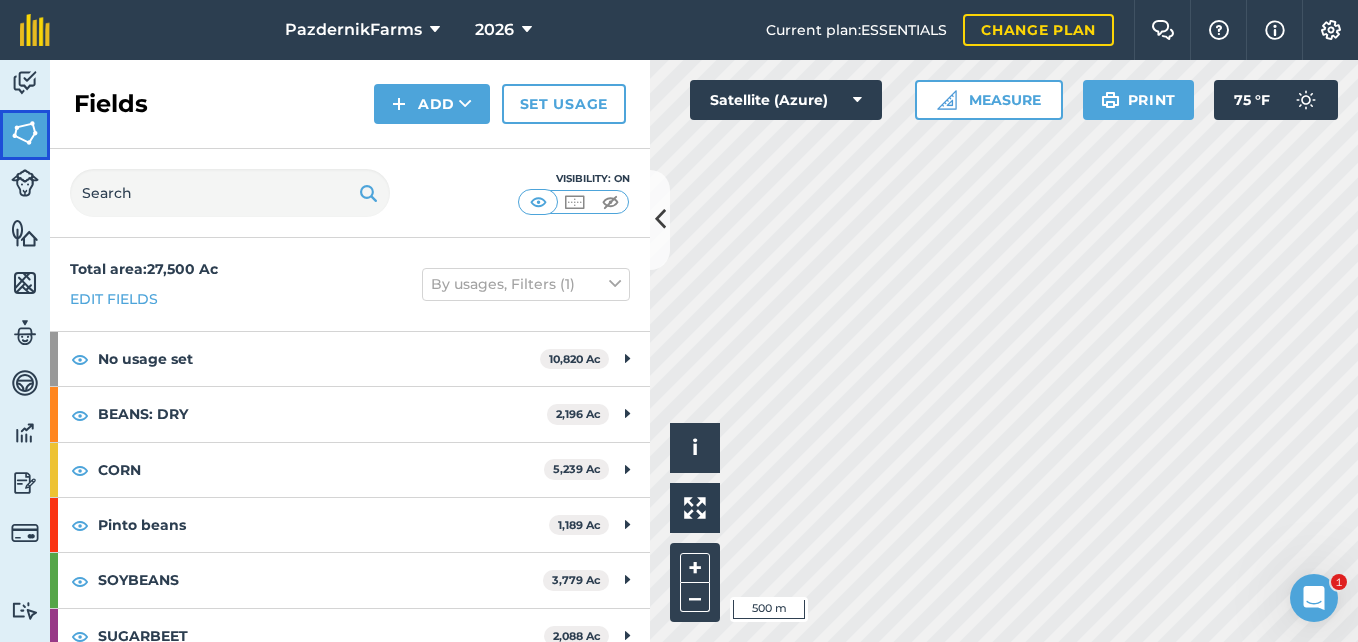 scroll, scrollTop: 77, scrollLeft: 0, axis: vertical 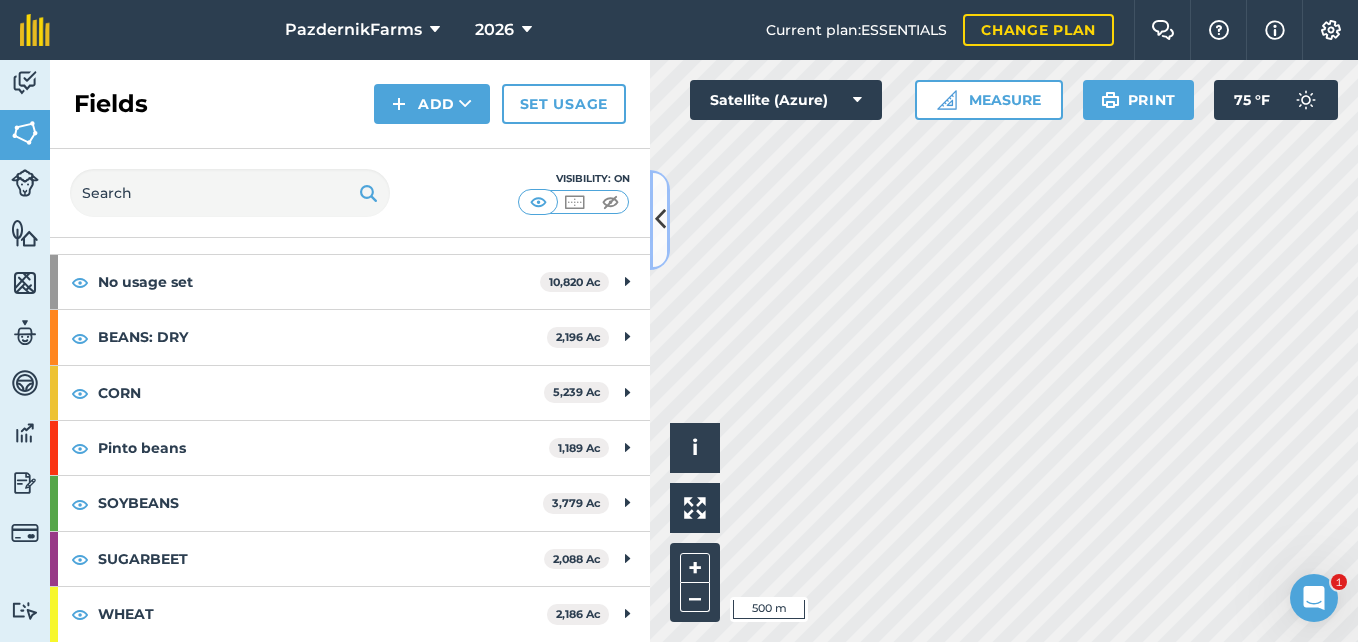 click at bounding box center [660, 220] 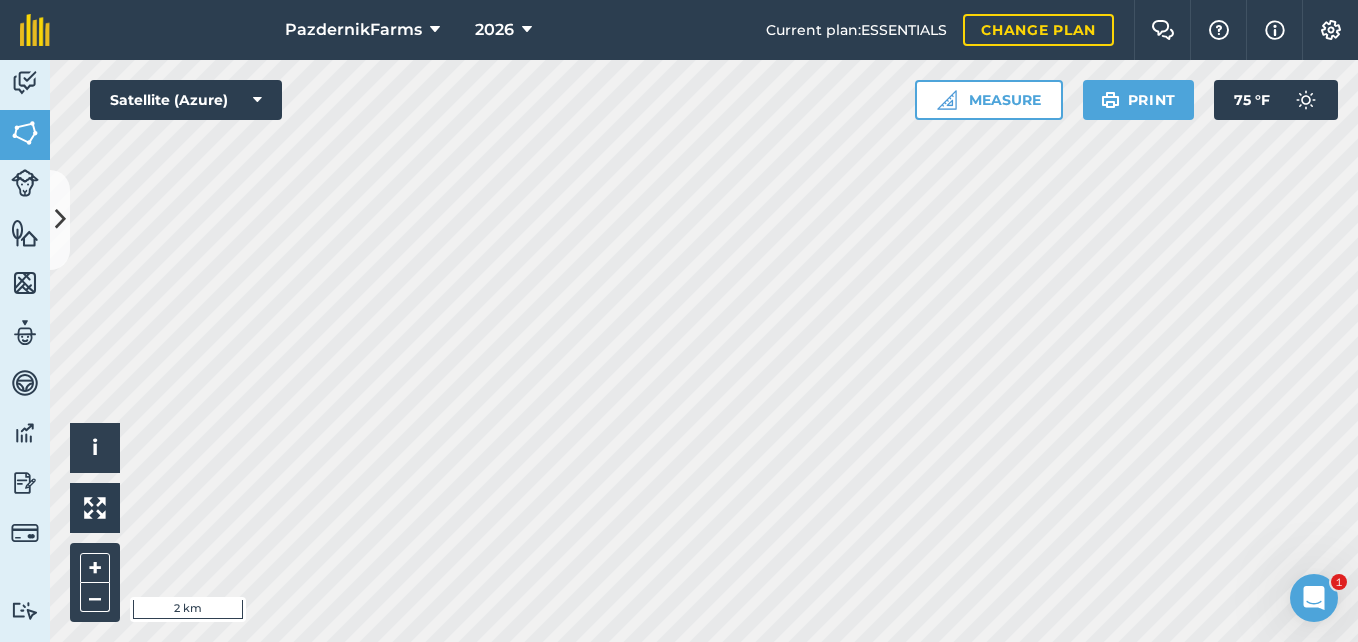 click on "PazdernikFarms 2026 Current plan :  ESSENTIALS   Change plan Farm Chat Help Info Settings PazdernikFarms  -  2026 Reproduced with the permission of  Microsoft Printed on  [DATE] Field usages No usage set BEANS: DRY CORN Pinto beans SOYBEANS SUGARBEET WHEAT Feature types Trees Water Activity Fields Livestock Features Maps Team Vehicles Data Reporting Billing Tutorials Tutorials Fields   Add   Set usage Visibility: On Total area :  27,500   Ac Edit fields By usages, Filters (1) No usage set 10,820   [PERSON_NAME][GEOGRAPHIC_DATA]  156.2   [PERSON_NAME][GEOGRAPHIC_DATA]  147.9   [GEOGRAPHIC_DATA][PERSON_NAME][GEOGRAPHIC_DATA]  269.1   [PERSON_NAME][GEOGRAPHIC_DATA]  302.9   [PERSON_NAME][GEOGRAPHIC_DATA]  282   [GEOGRAPHIC_DATA][PERSON_NAME]  260.1   [PERSON_NAME]  321.9   [PERSON_NAME]  223.7   [PERSON_NAME]  46.57   [PERSON_NAME][GEOGRAPHIC_DATA]  86.64   [PERSON_NAME]  77.41   [PERSON_NAME]  234.2   [PERSON_NAME][GEOGRAPHIC_DATA]  396.8   [PERSON_NAME]  73.83   [PERSON_NAME]  206   [PERSON_NAME][GEOGRAPHIC_DATA]  68.97   [PERSON_NAME]  507.1   [PERSON_NAME][GEOGRAPHIC_DATA]  61.89   [PERSON_NAME]  73.1   [PERSON_NAME][GEOGRAPHIC_DATA]  530.5   [PERSON_NAME]  37.21   [PERSON_NAME]  71.81   [PERSON_NAME]  144   [PERSON_NAME]  151.5   [PERSON_NAME]  122.3   [PERSON_NAME]  114.3   Ac" at bounding box center (679, 321) 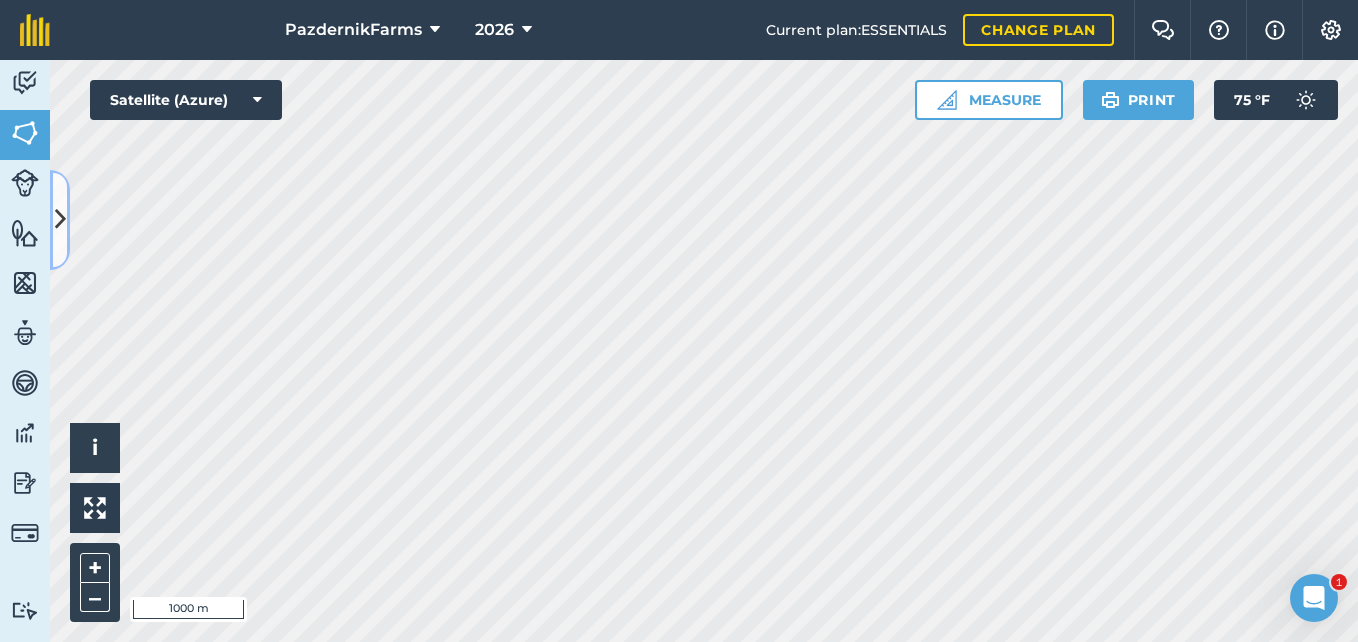 click at bounding box center (60, 220) 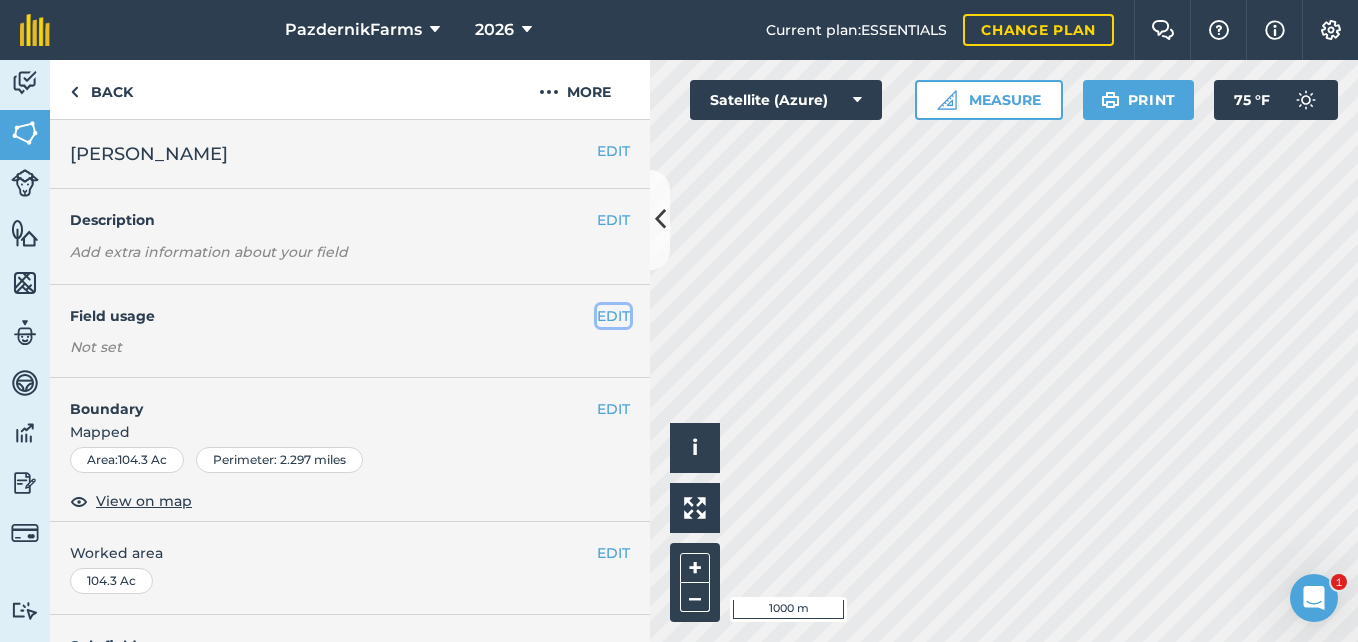 click on "EDIT" at bounding box center (613, 316) 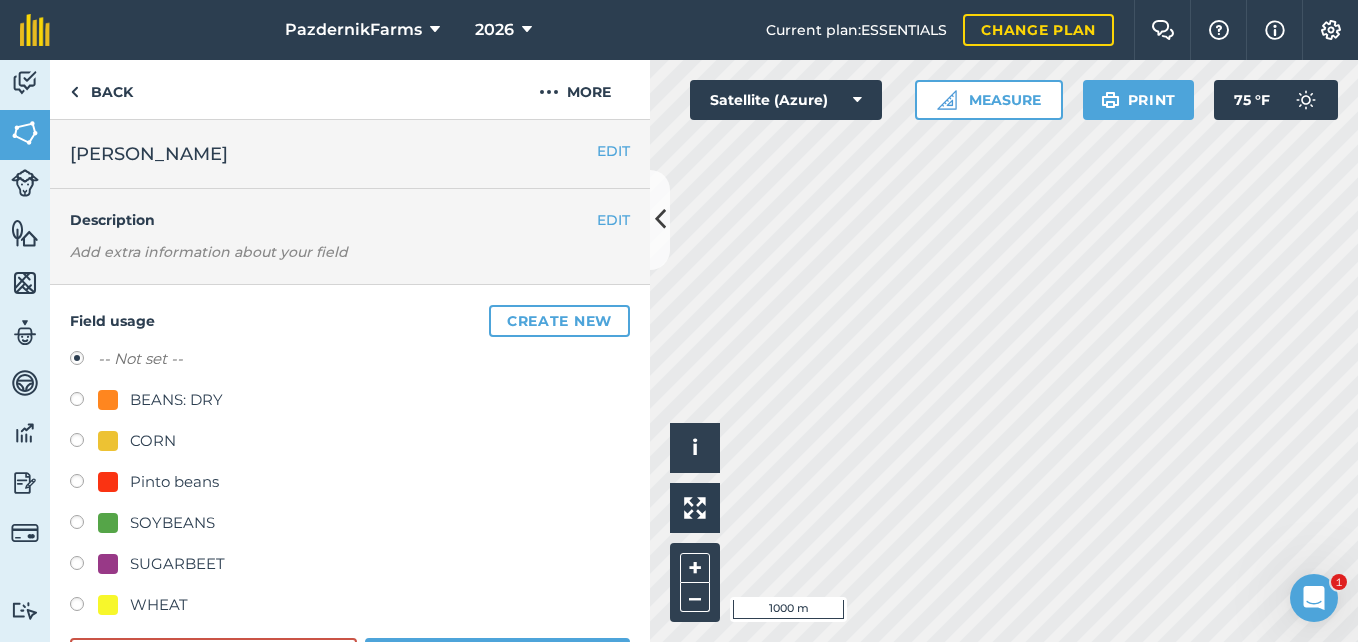 click on "SUGARBEET" at bounding box center (161, 564) 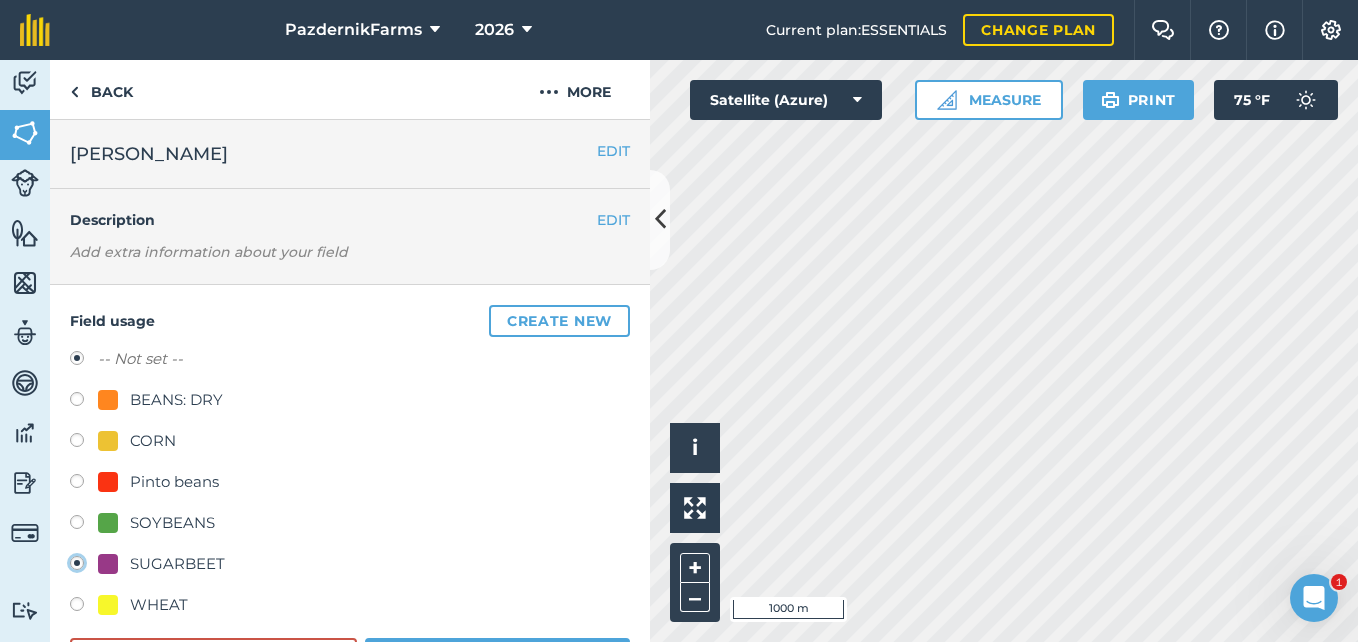 radio on "true" 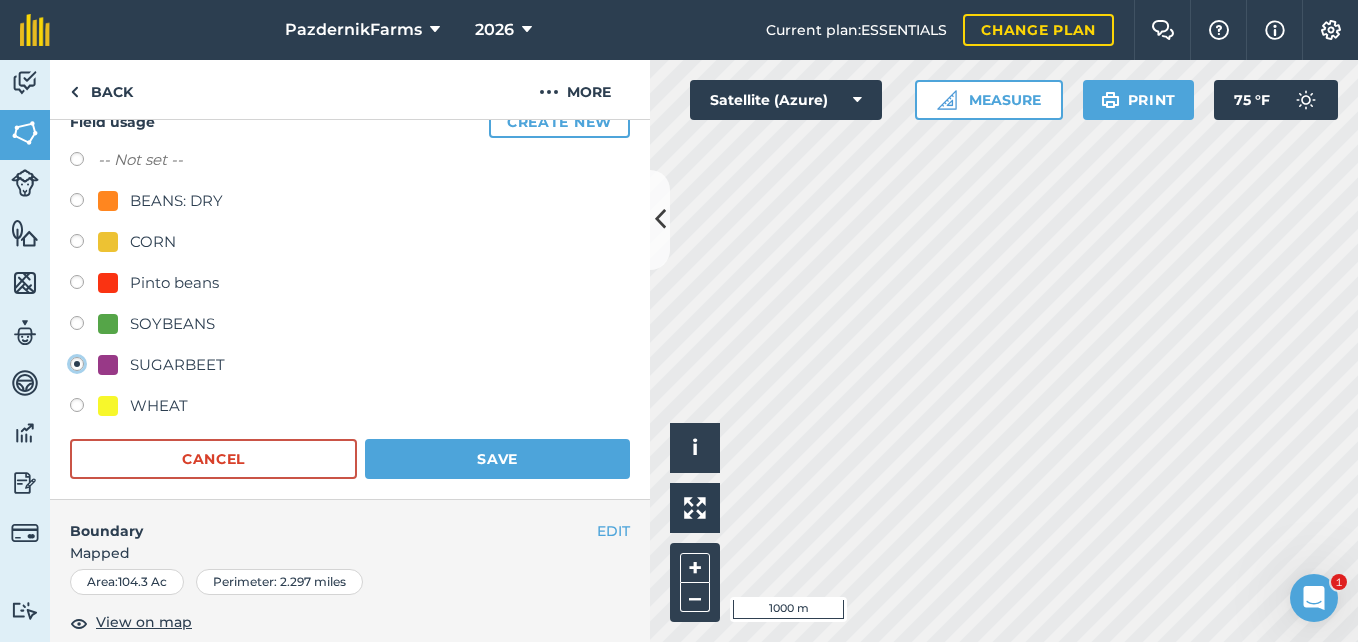 scroll, scrollTop: 200, scrollLeft: 0, axis: vertical 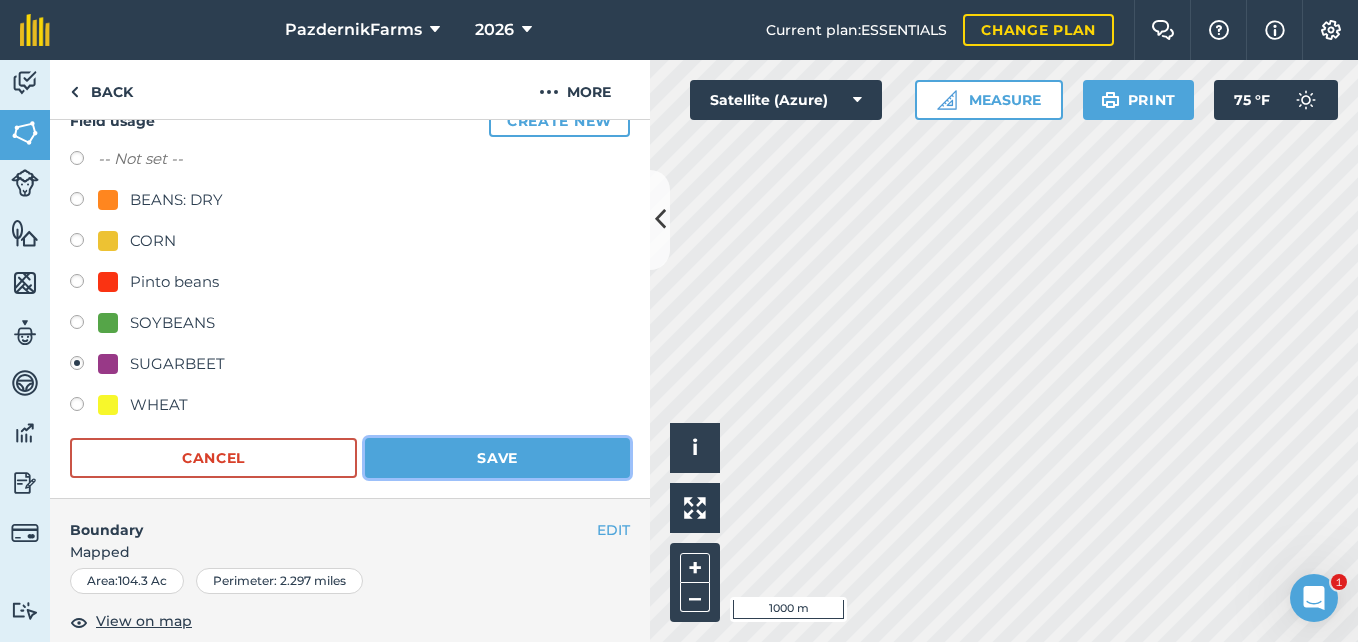 click on "Save" at bounding box center (497, 458) 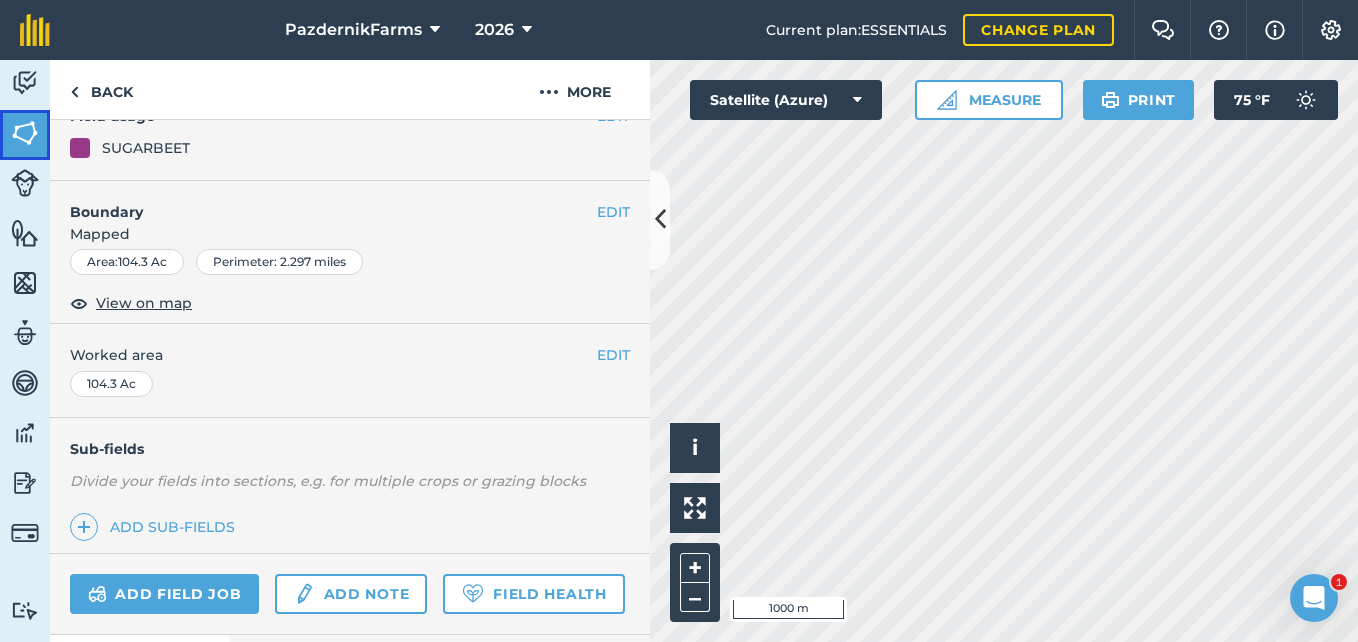 click at bounding box center (25, 133) 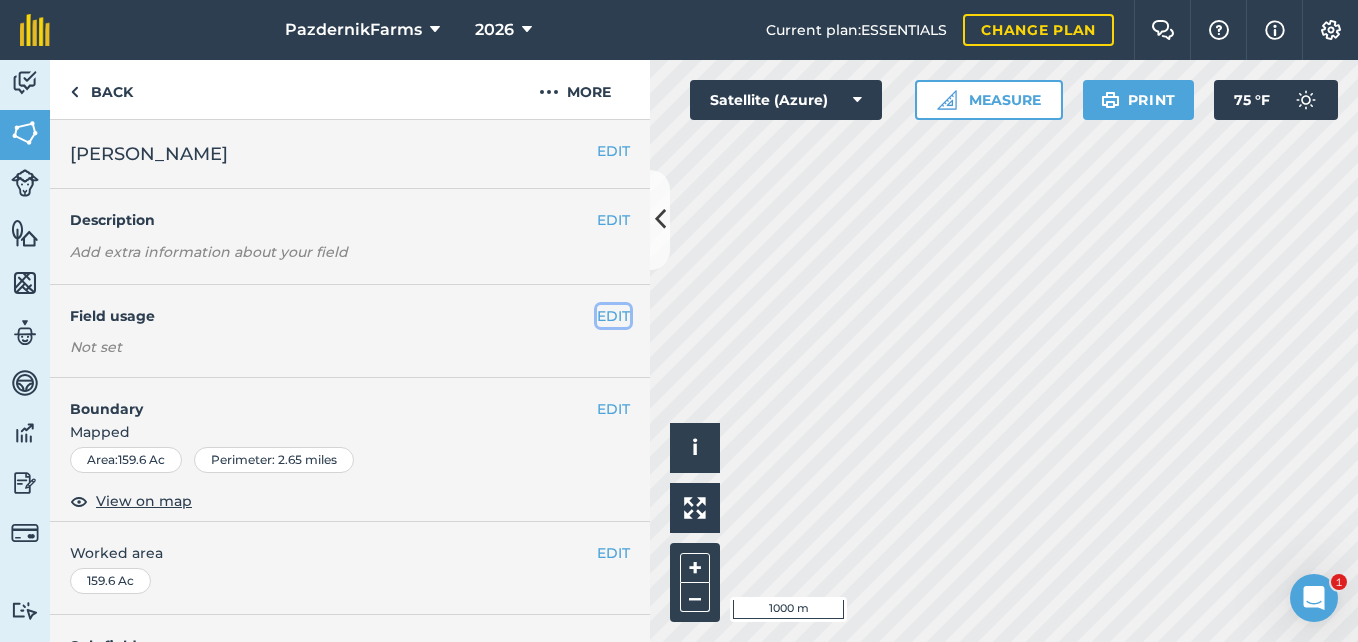 click on "EDIT" at bounding box center (613, 316) 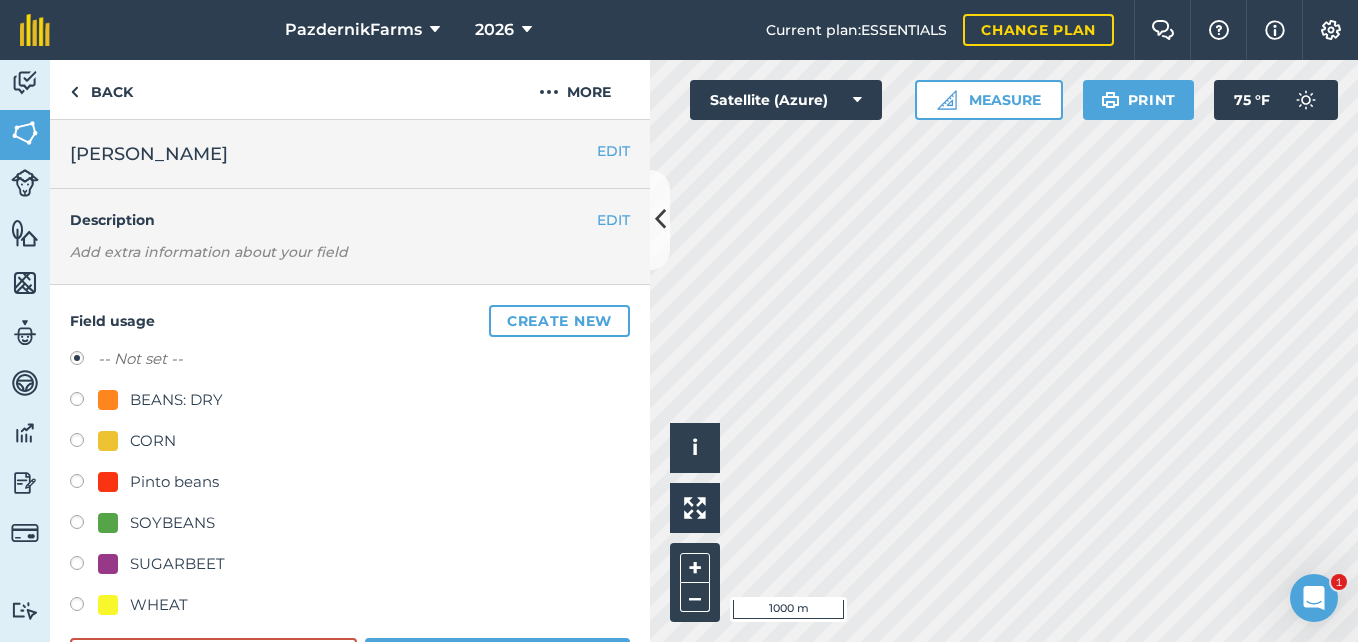 click at bounding box center (108, 564) 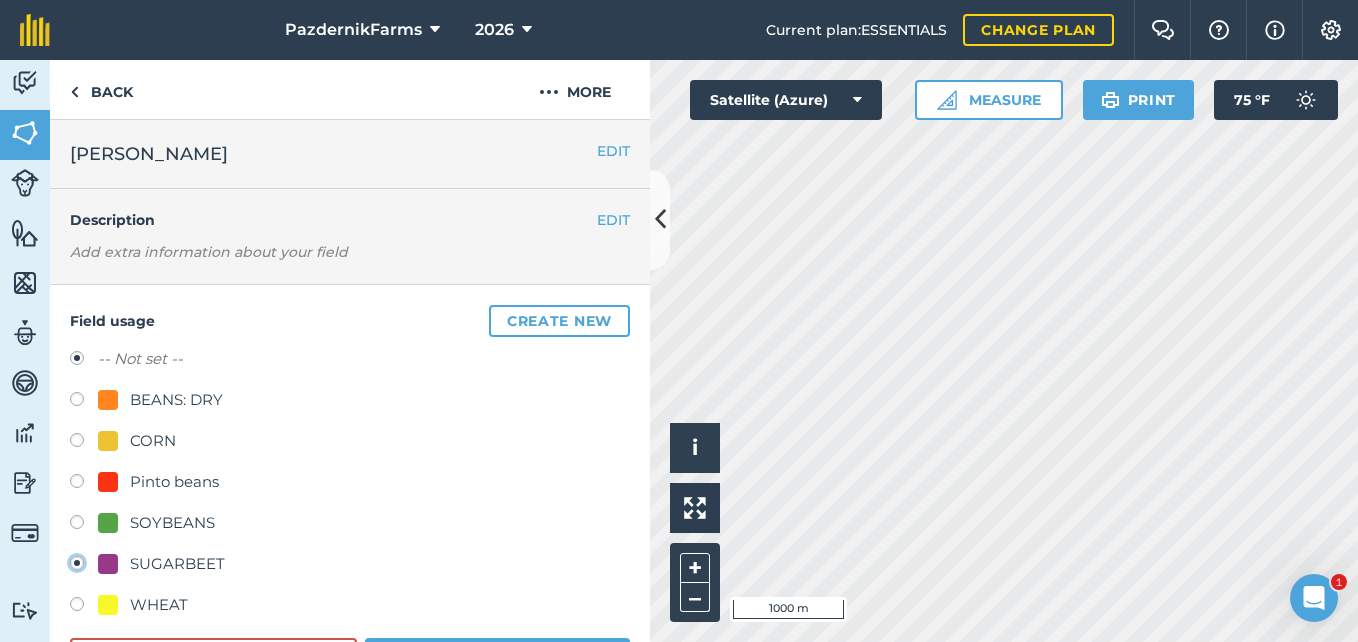 radio on "true" 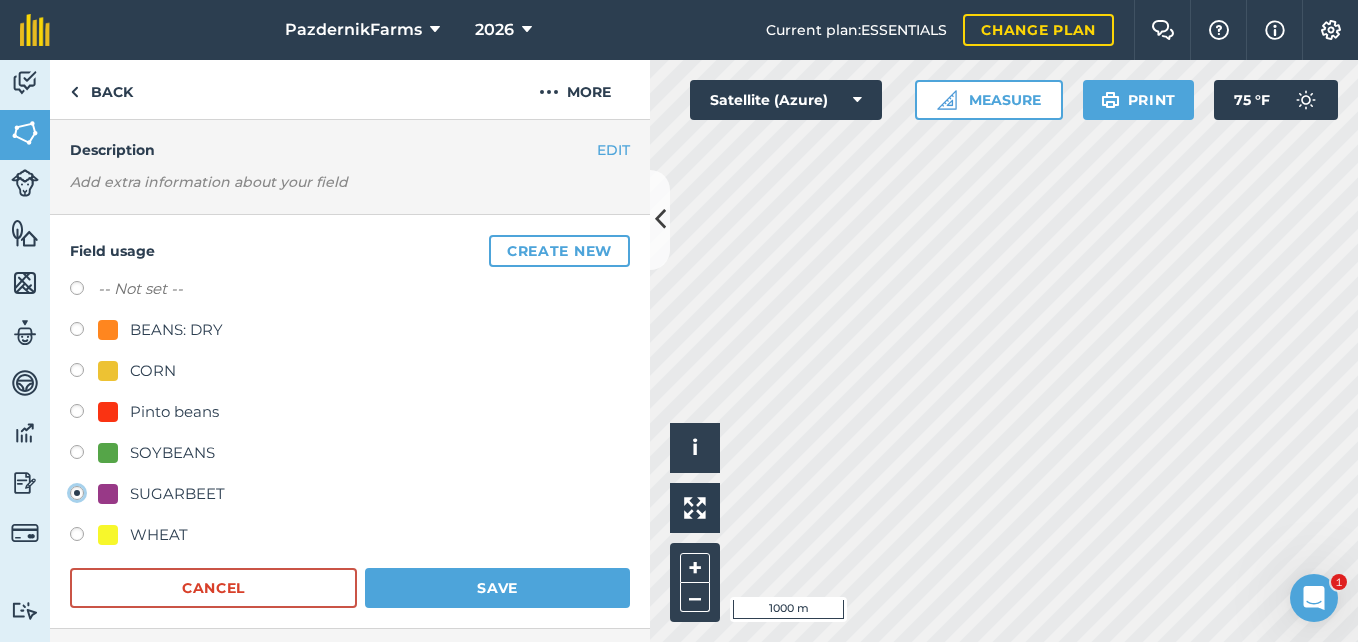scroll, scrollTop: 100, scrollLeft: 0, axis: vertical 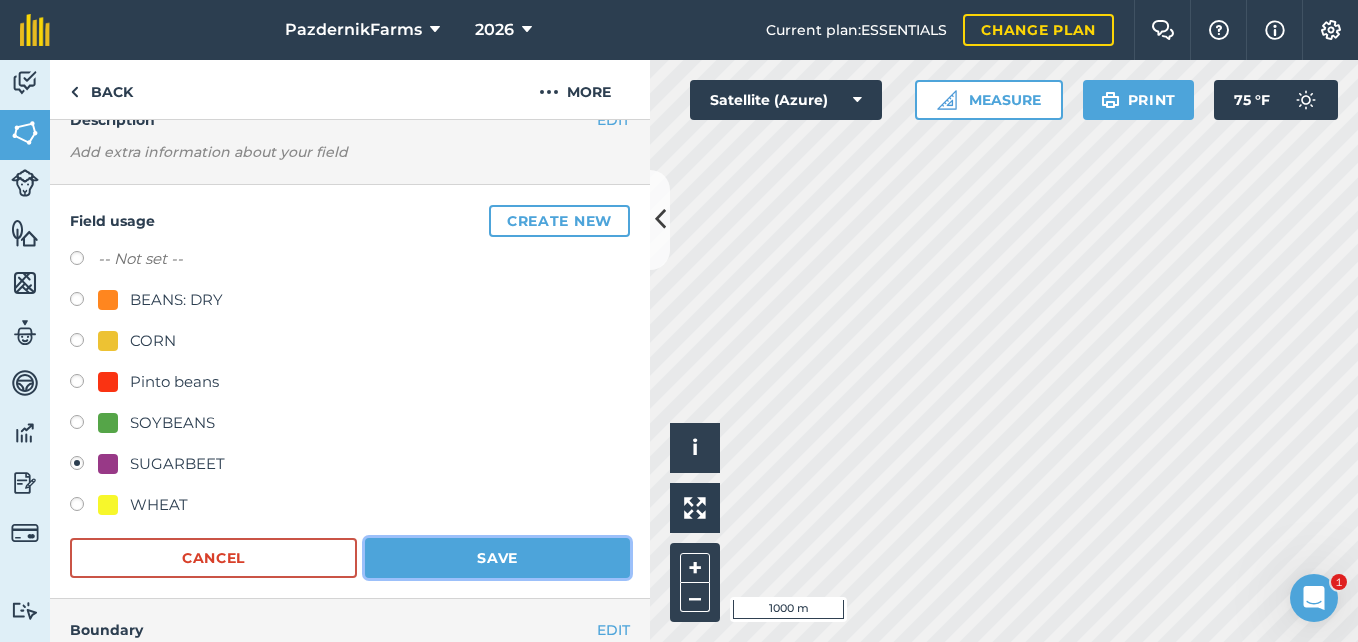 click on "Save" at bounding box center [497, 558] 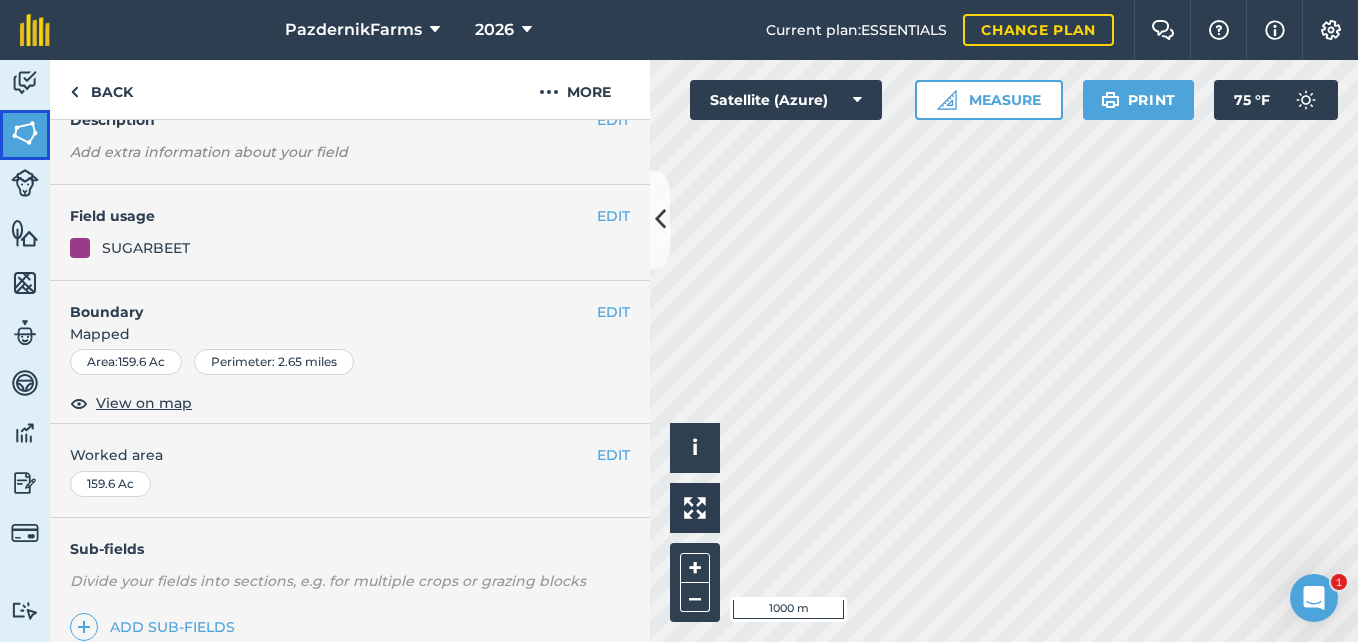 click at bounding box center (25, 133) 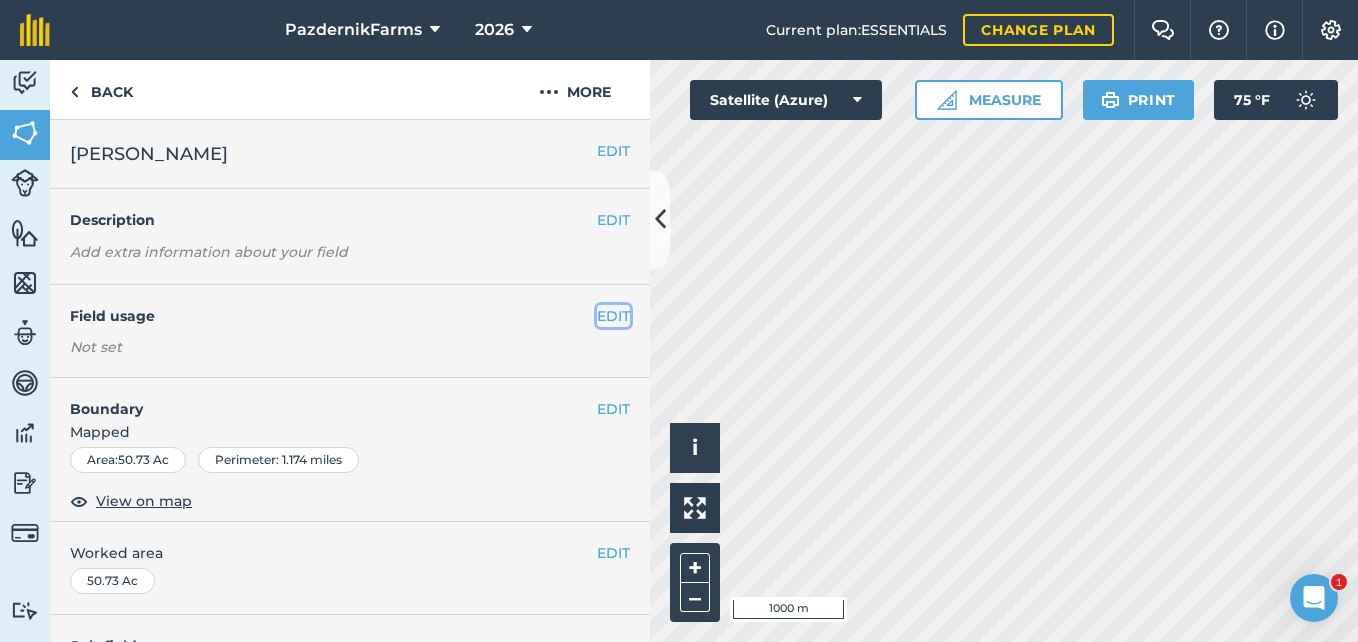 click on "EDIT" at bounding box center [613, 316] 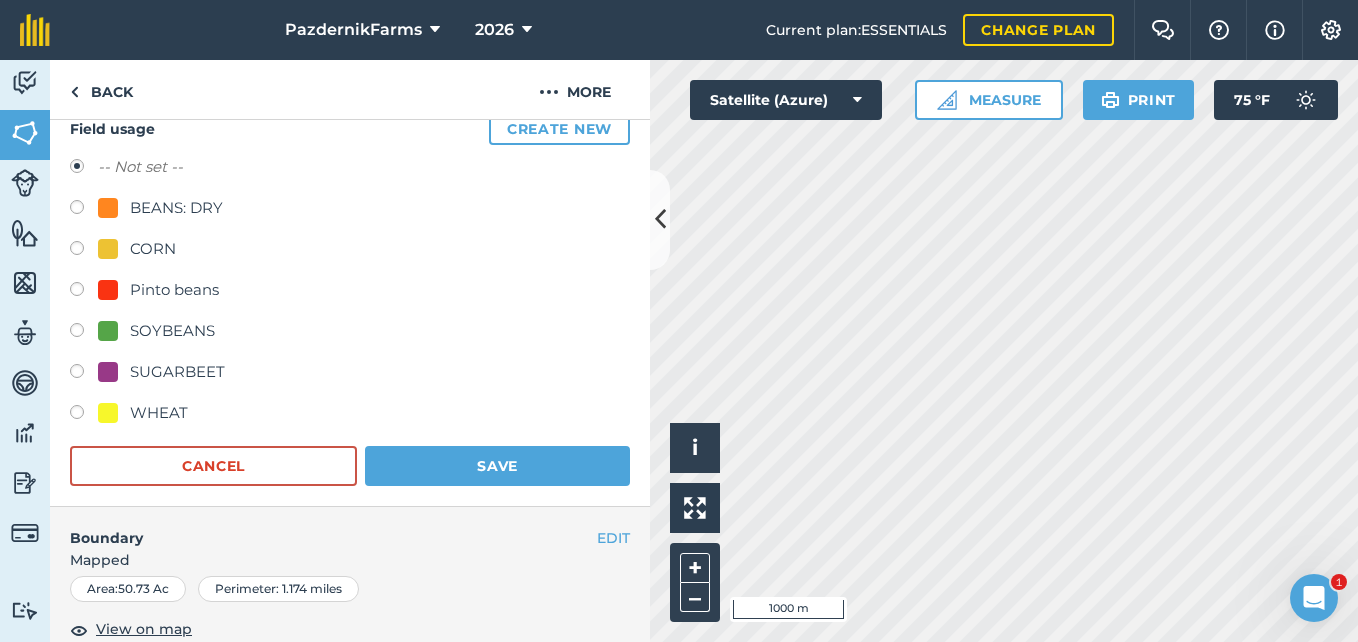 scroll, scrollTop: 200, scrollLeft: 0, axis: vertical 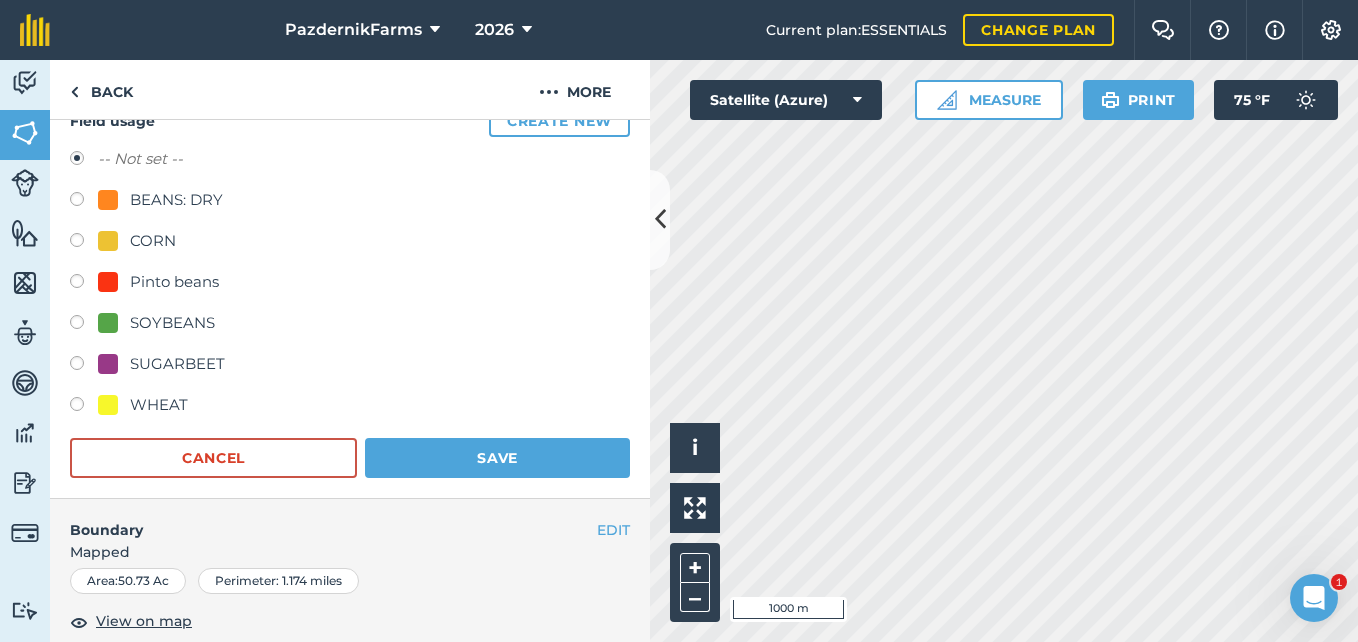 drag, startPoint x: 115, startPoint y: 367, endPoint x: 135, endPoint y: 374, distance: 21.189621 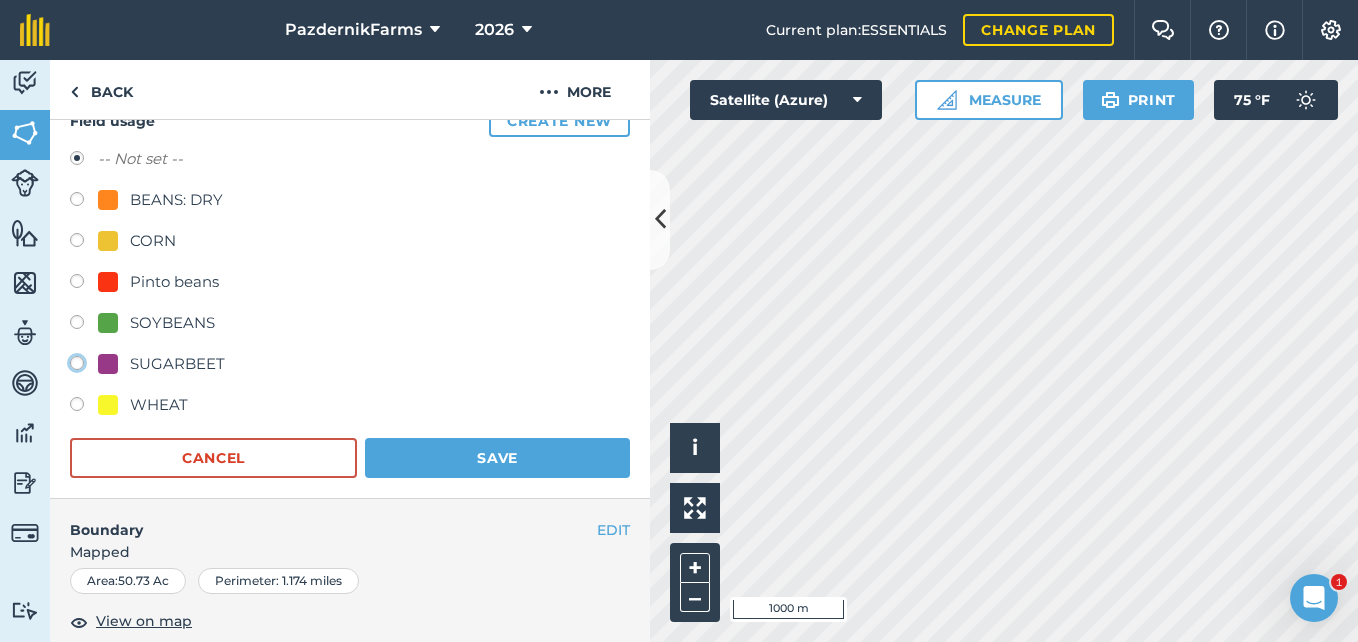 click on "SUGARBEET" at bounding box center (-9923, 362) 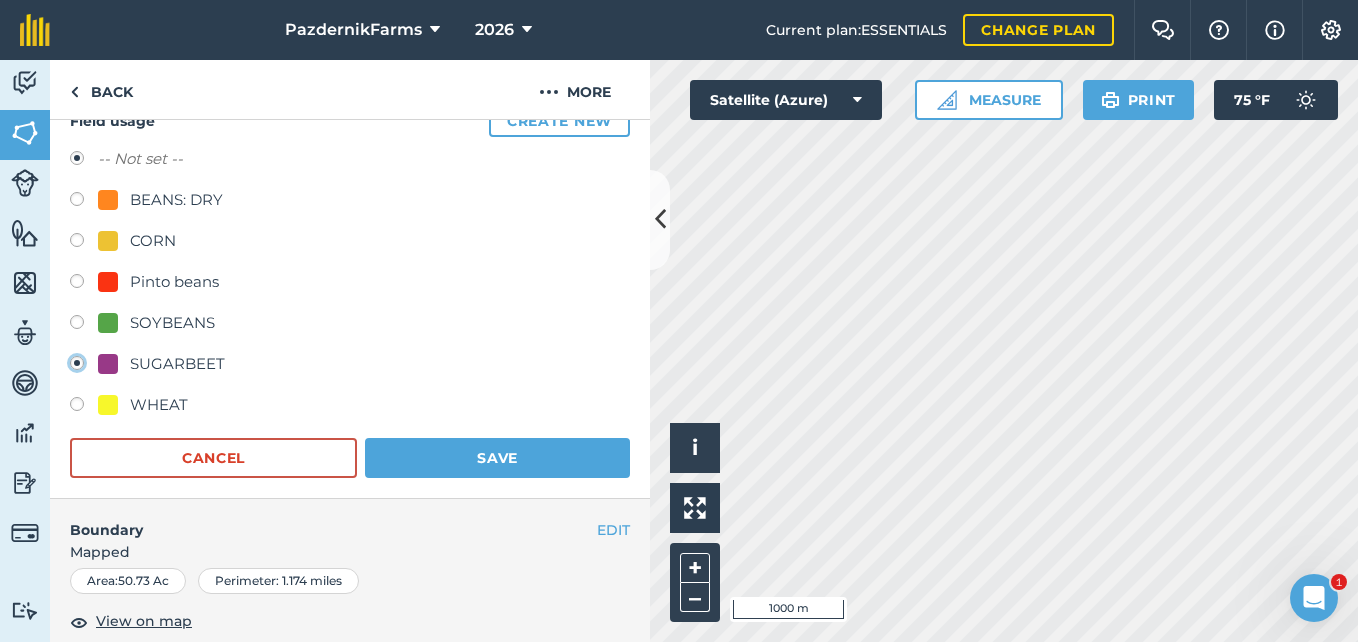 radio on "true" 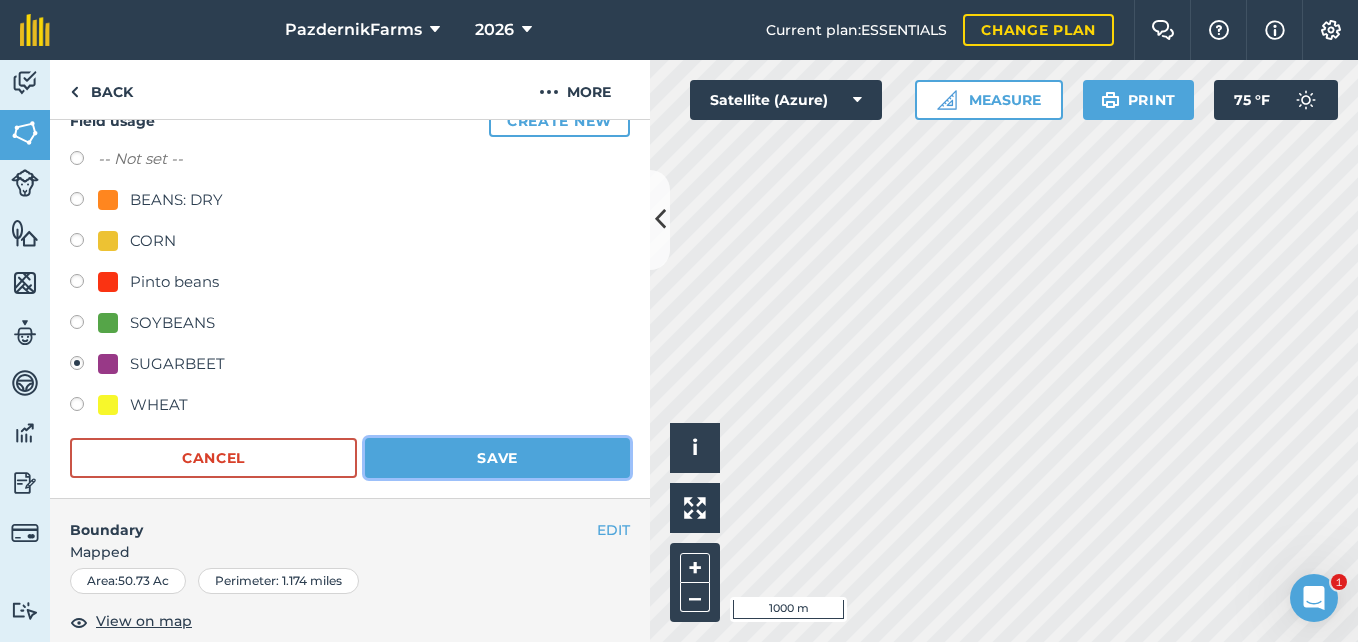 click on "Save" at bounding box center [497, 458] 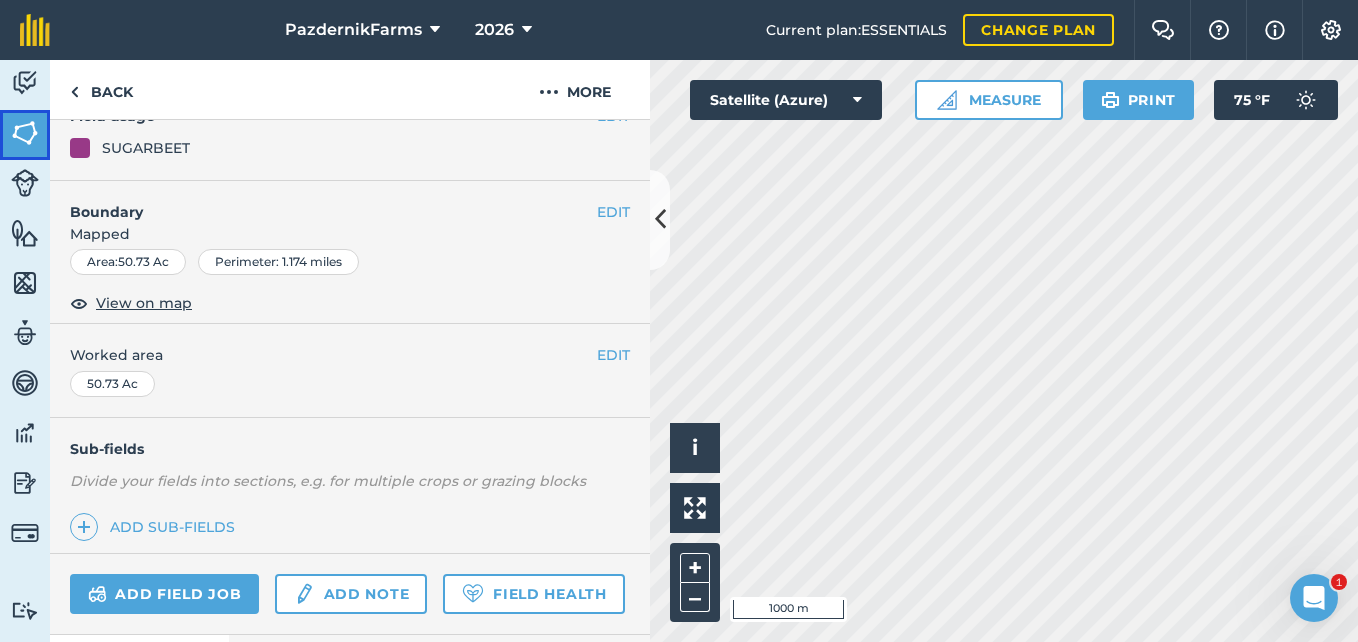 click at bounding box center [25, 133] 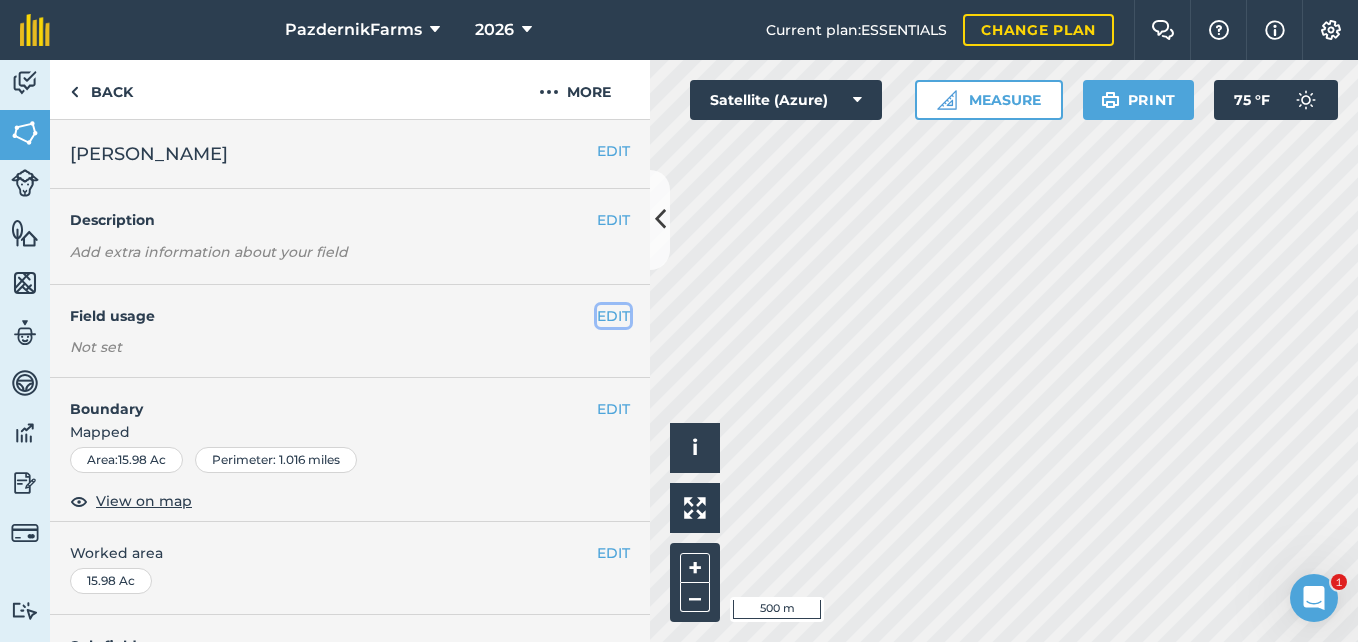 click on "EDIT" at bounding box center [613, 316] 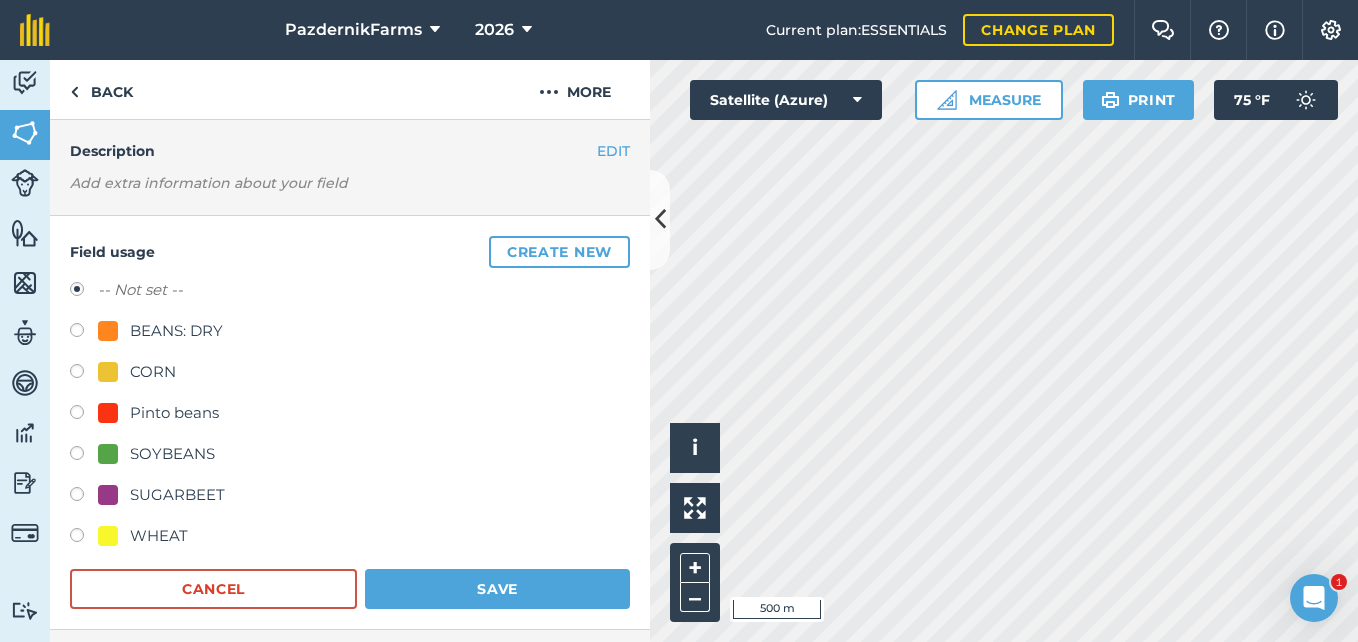 scroll, scrollTop: 100, scrollLeft: 0, axis: vertical 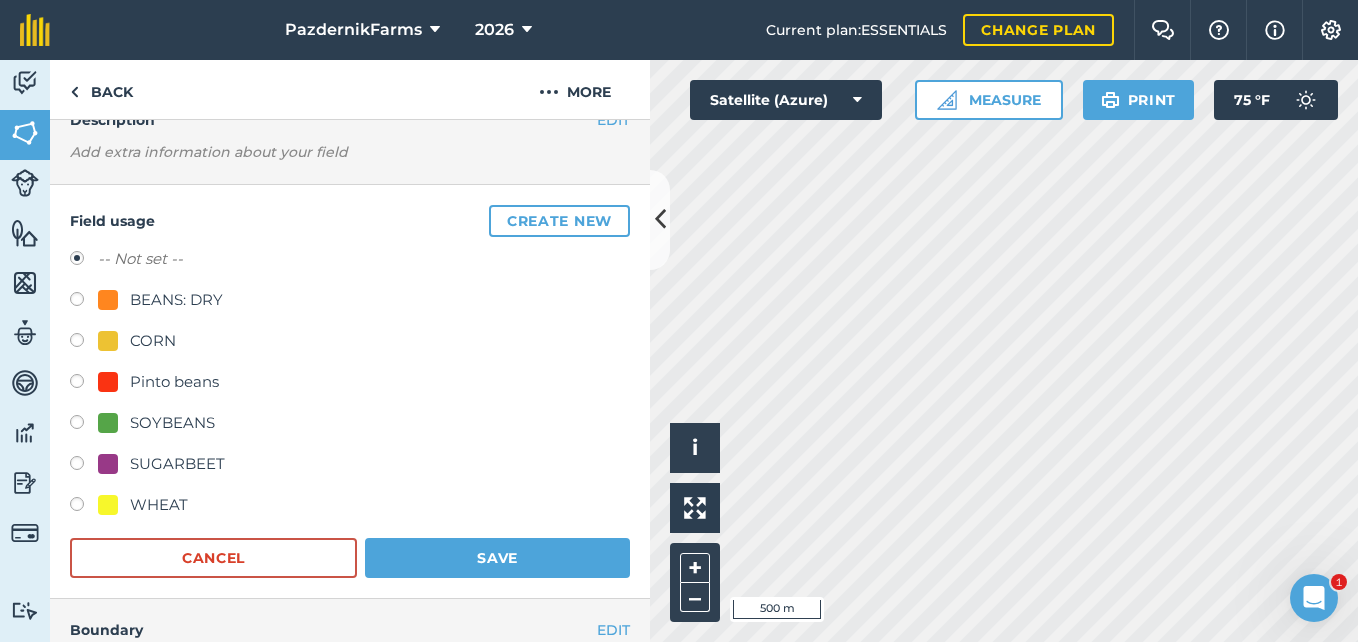 click on "SOYBEANS" at bounding box center (172, 423) 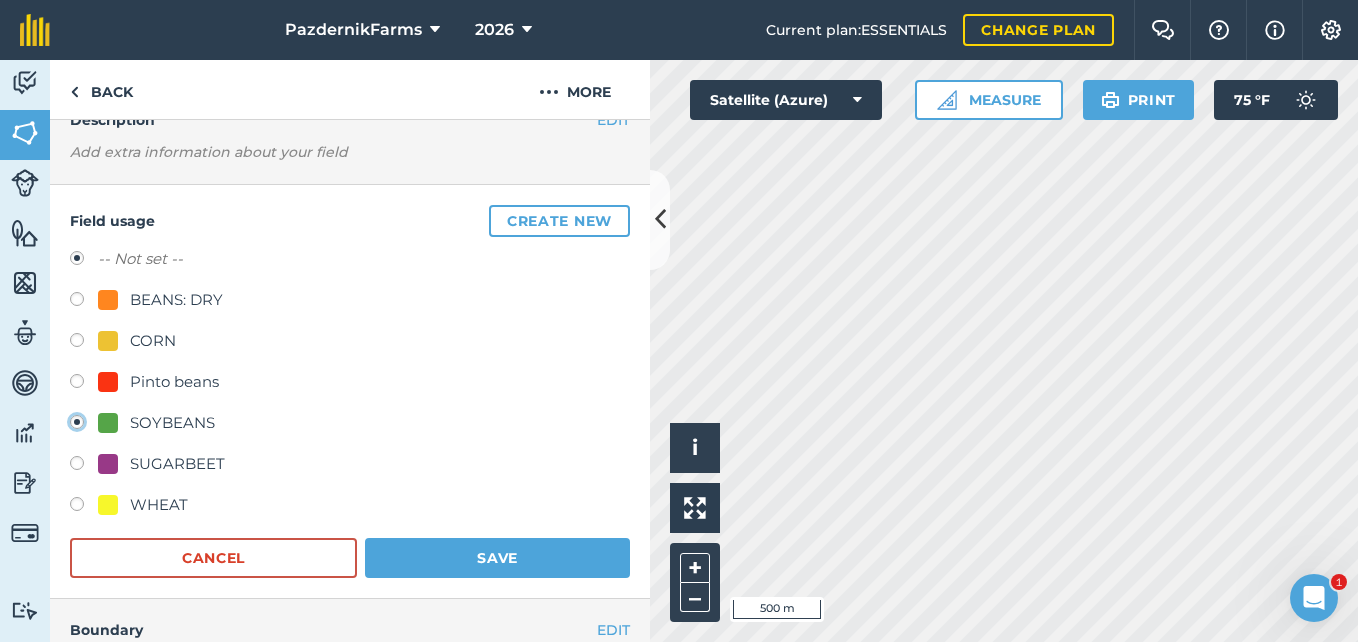 radio on "true" 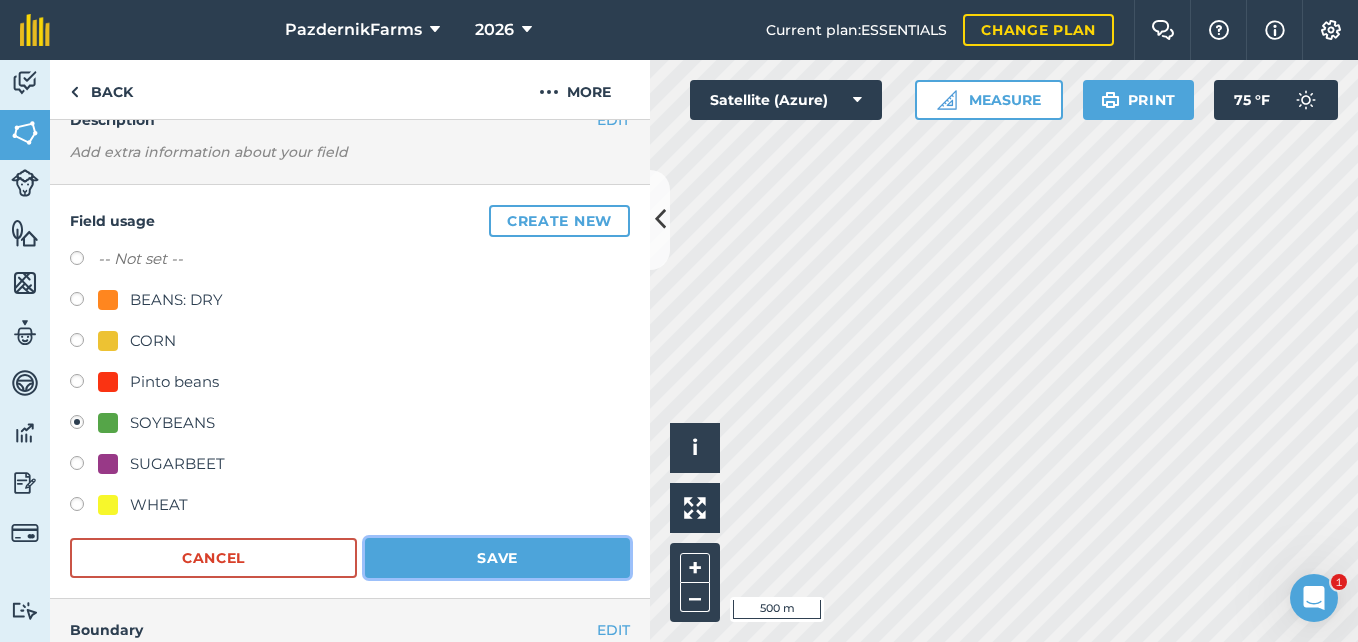 click on "Save" at bounding box center [497, 558] 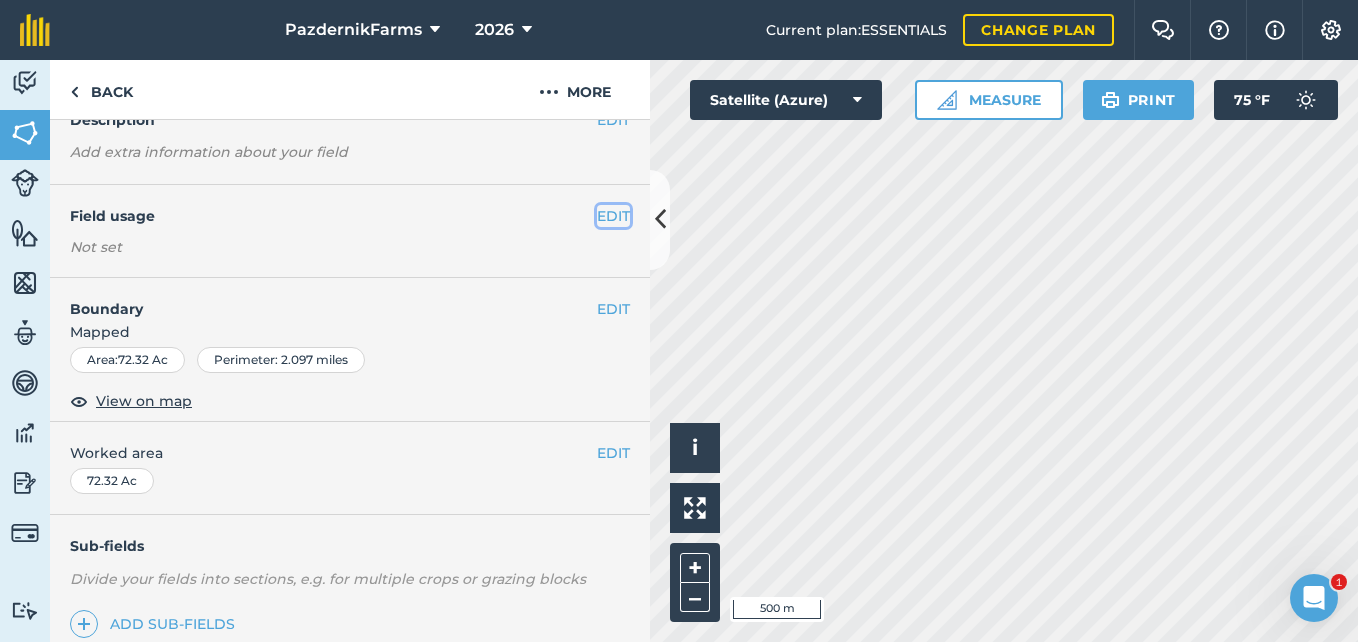 click on "EDIT" at bounding box center (613, 216) 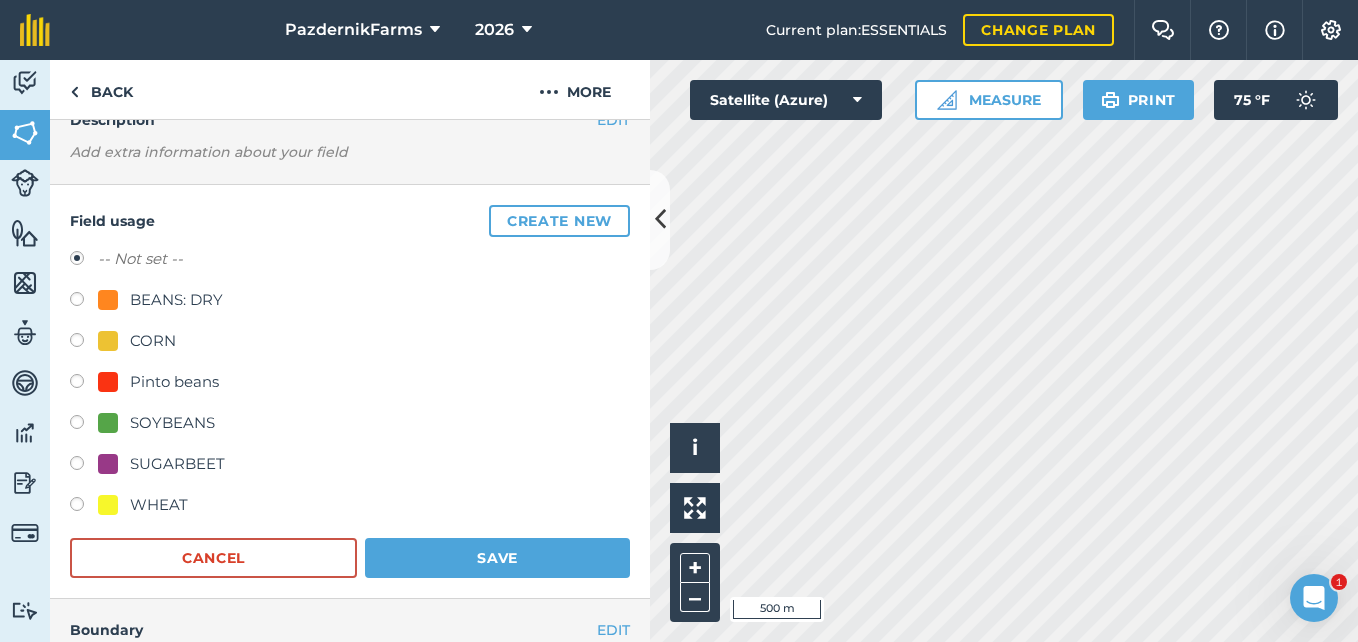 click at bounding box center (84, 425) 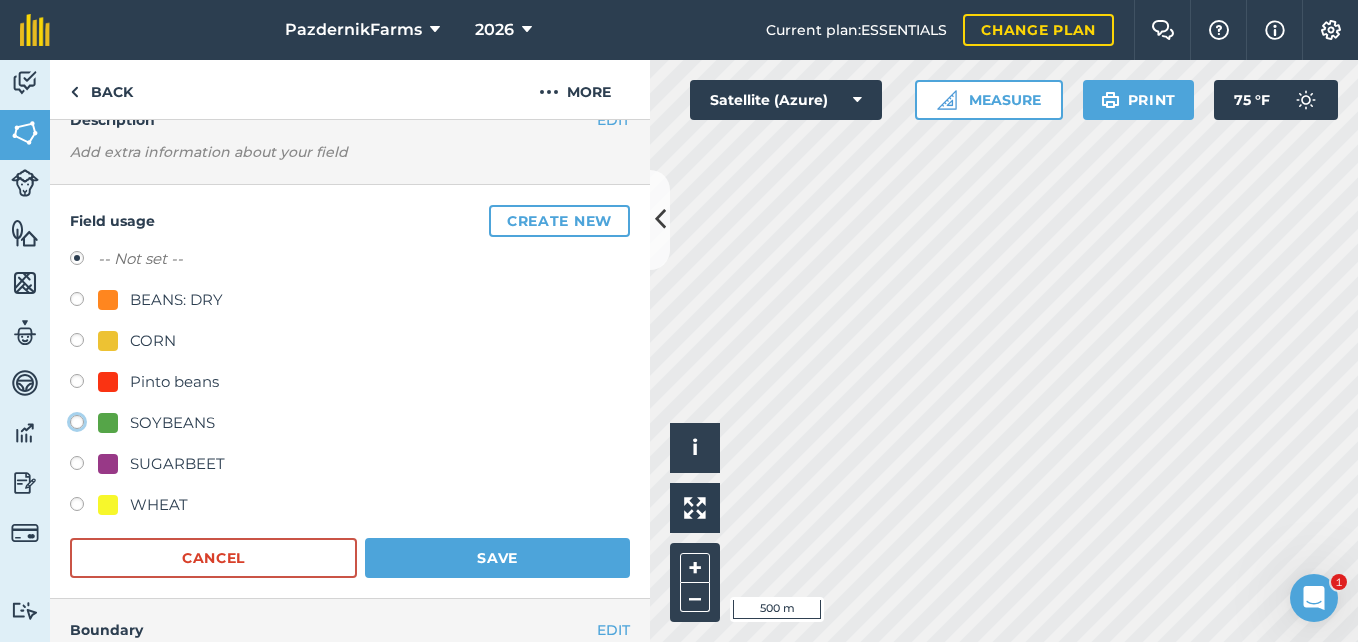 click on "SOYBEANS" at bounding box center [-9923, 421] 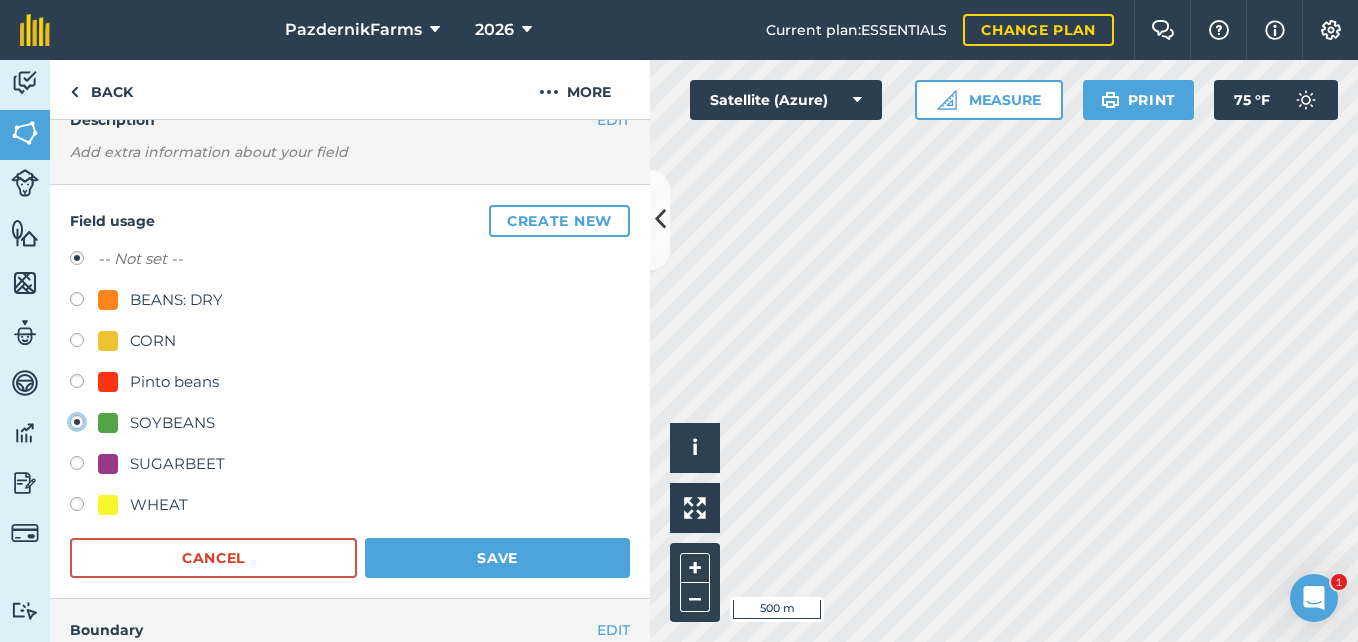 radio on "true" 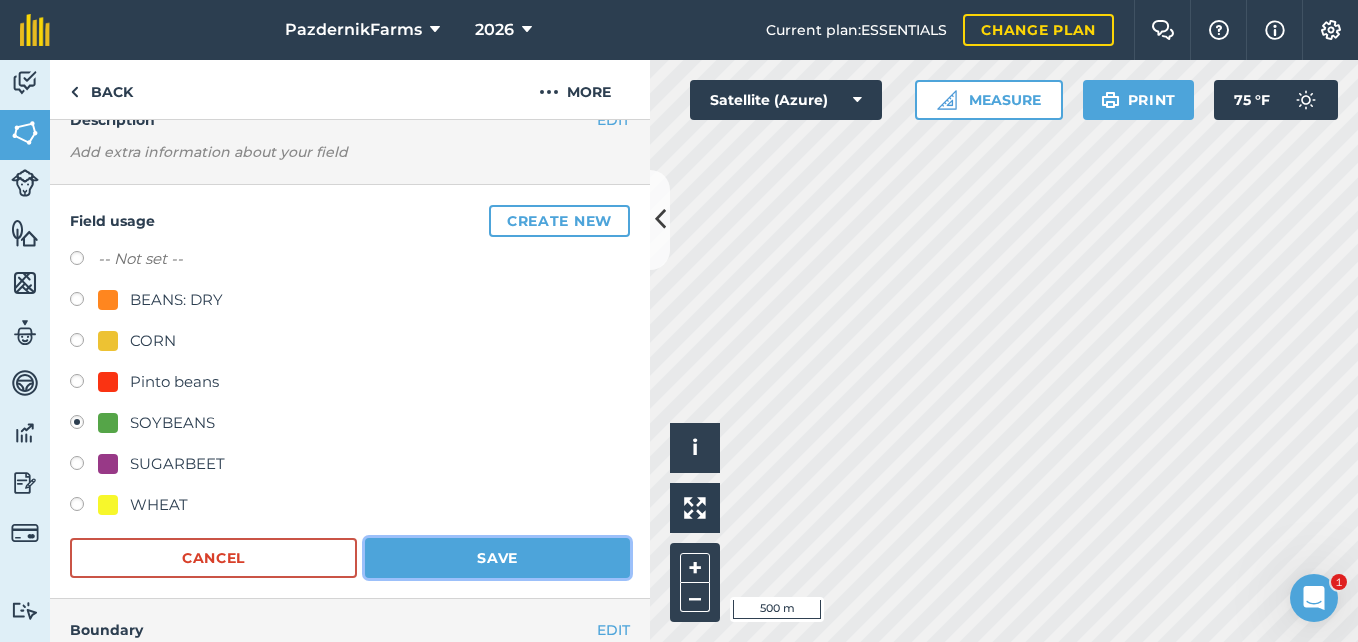 click on "Save" at bounding box center (497, 558) 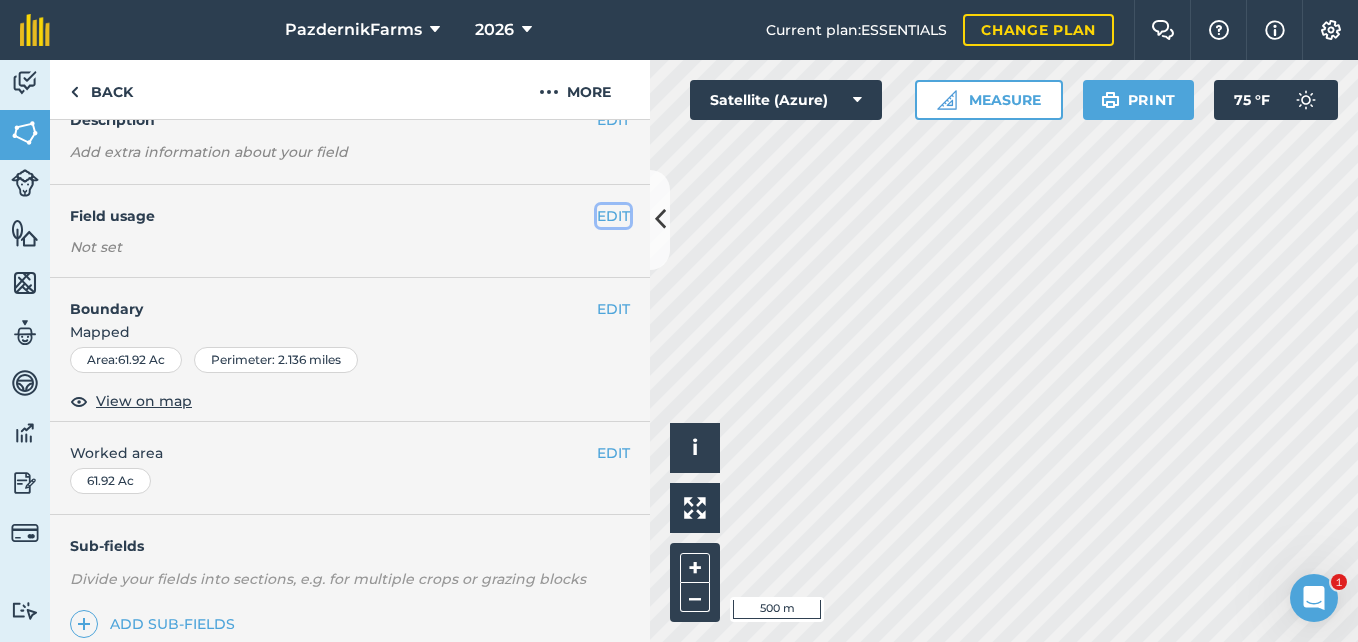 click on "EDIT" at bounding box center (613, 216) 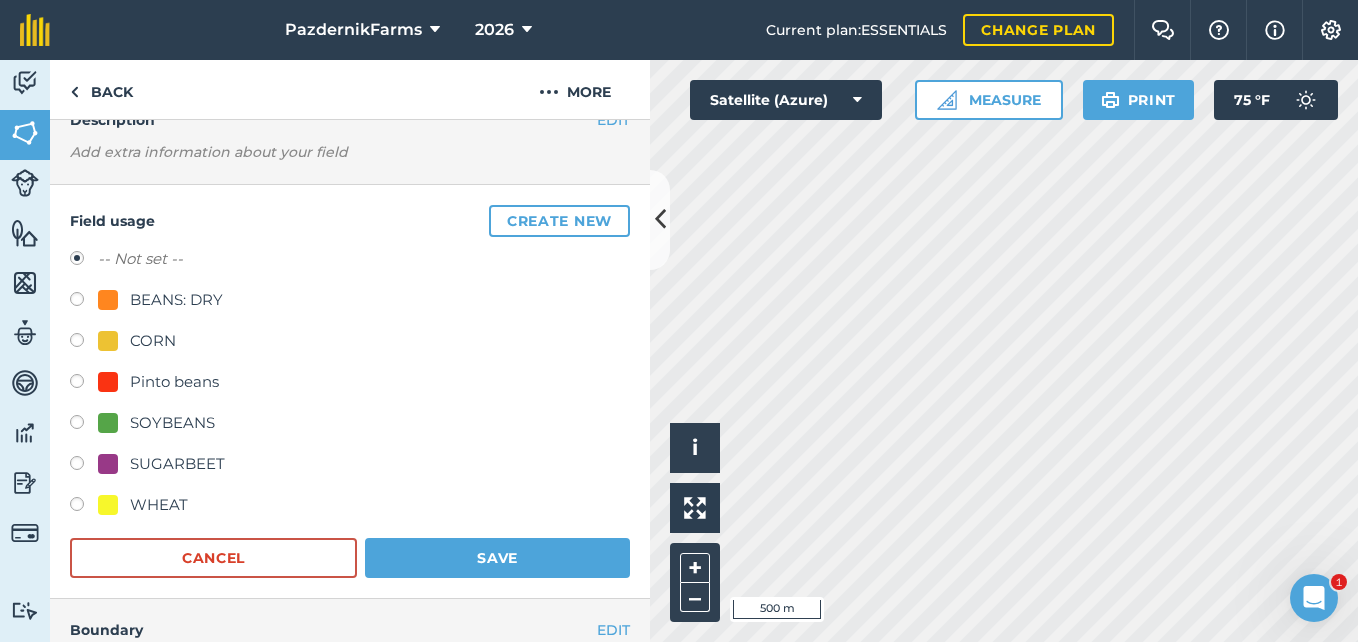 click on "SOYBEANS" at bounding box center [172, 423] 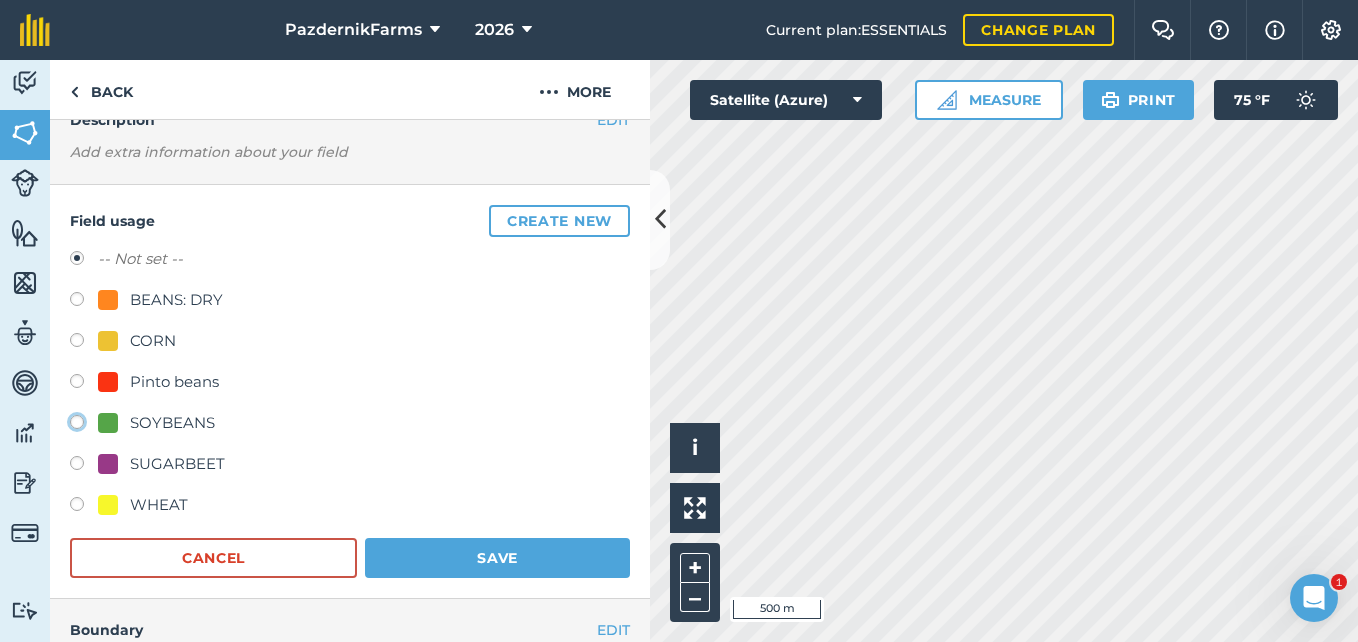 click on "SOYBEANS" at bounding box center (-9923, 421) 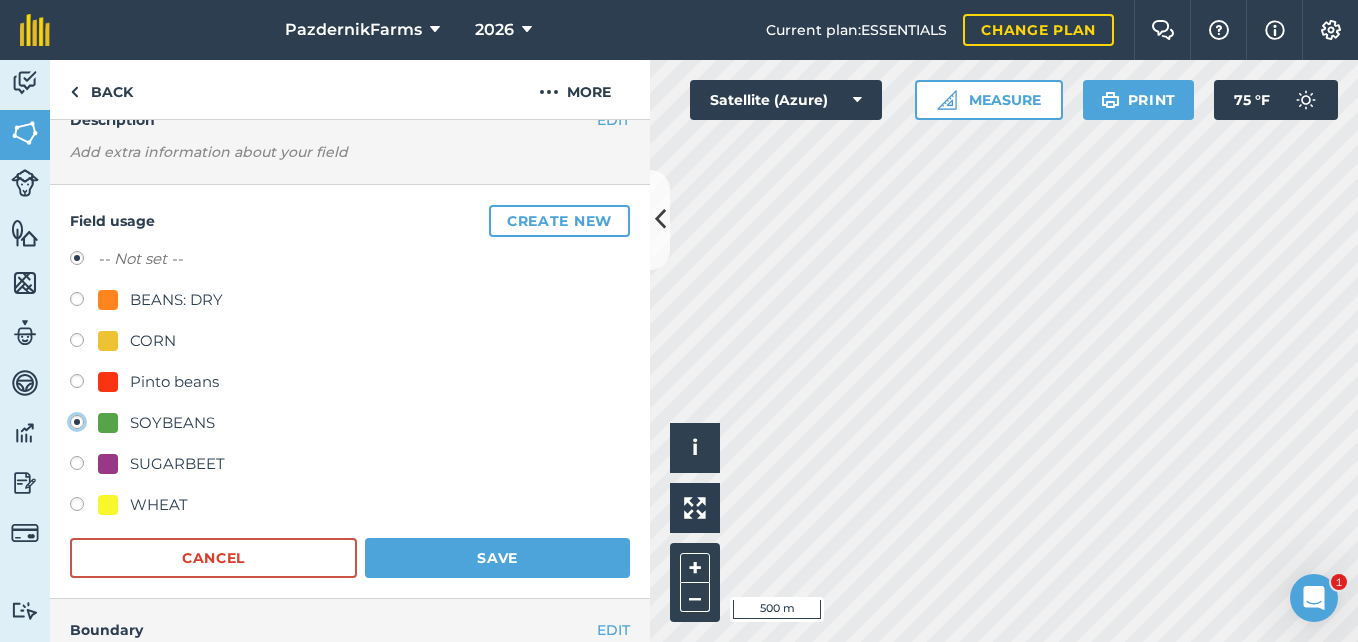 radio on "true" 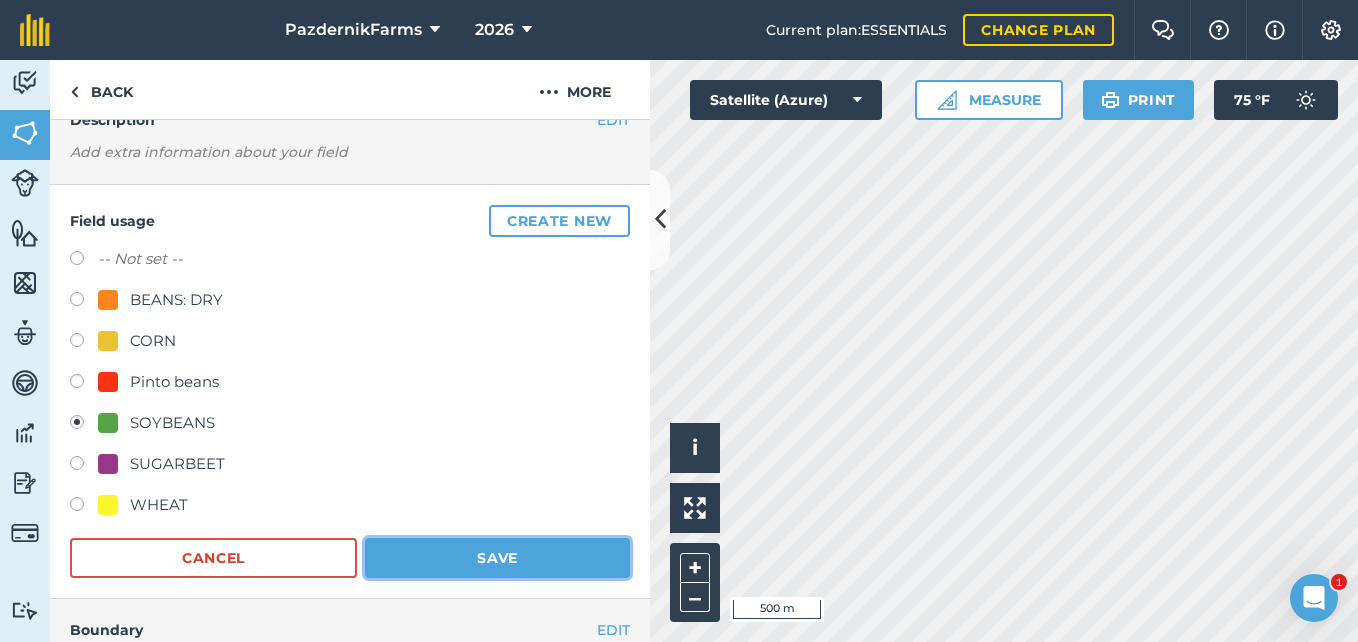 click on "Save" at bounding box center (497, 558) 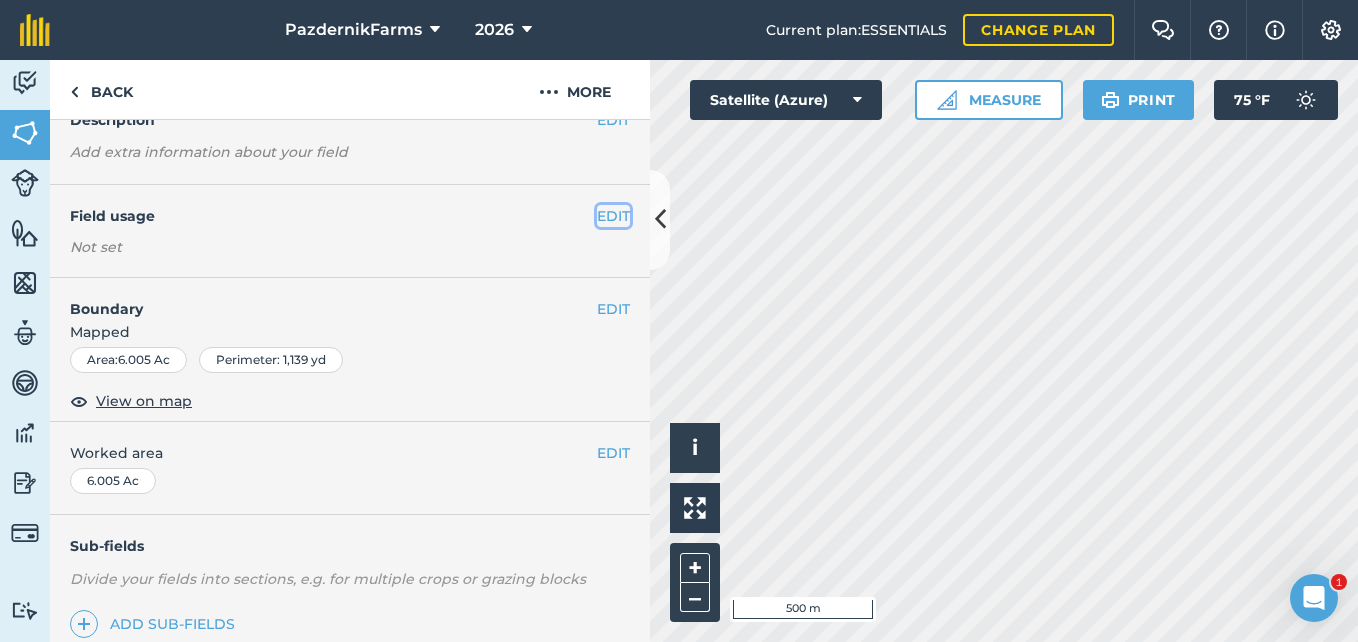 click on "EDIT" at bounding box center [613, 216] 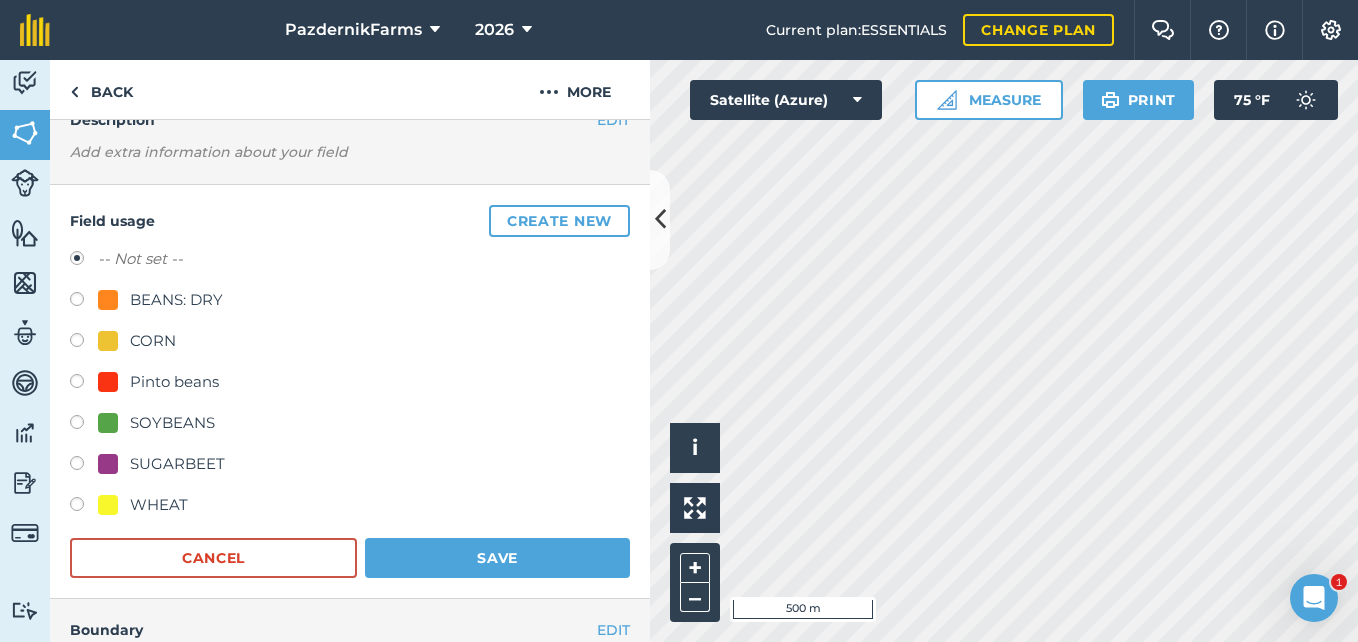 click at bounding box center [108, 423] 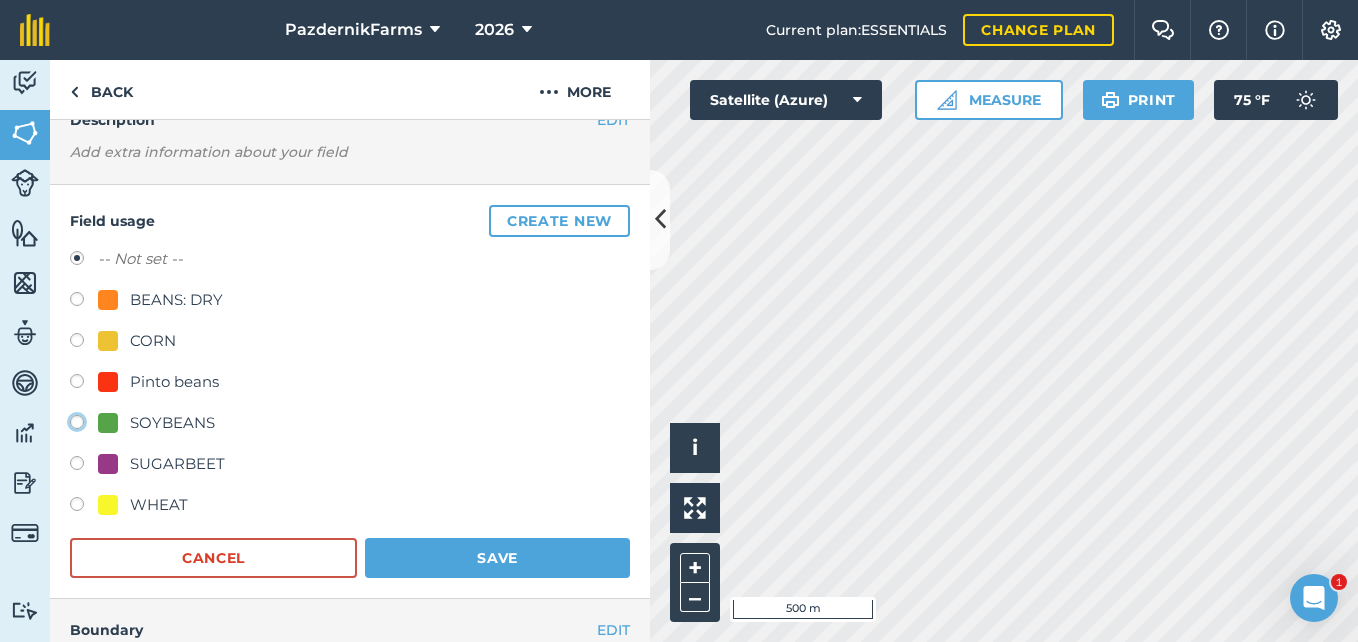 click on "SOYBEANS" at bounding box center (-9923, 421) 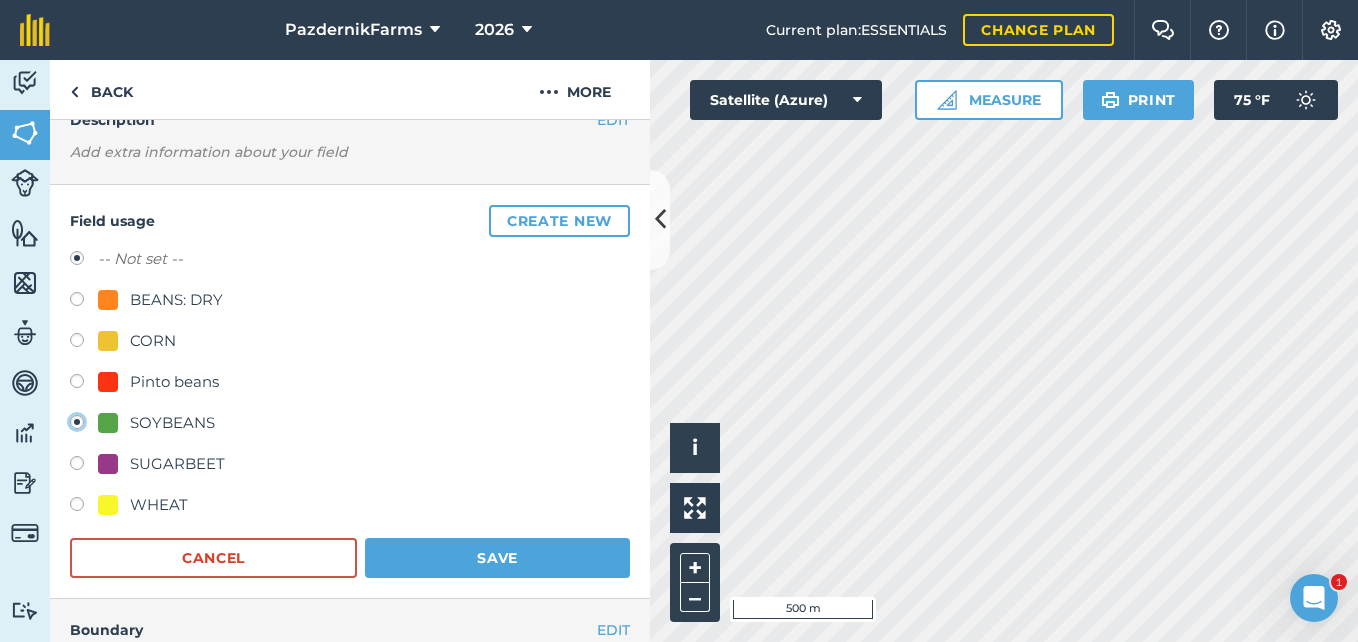 radio on "true" 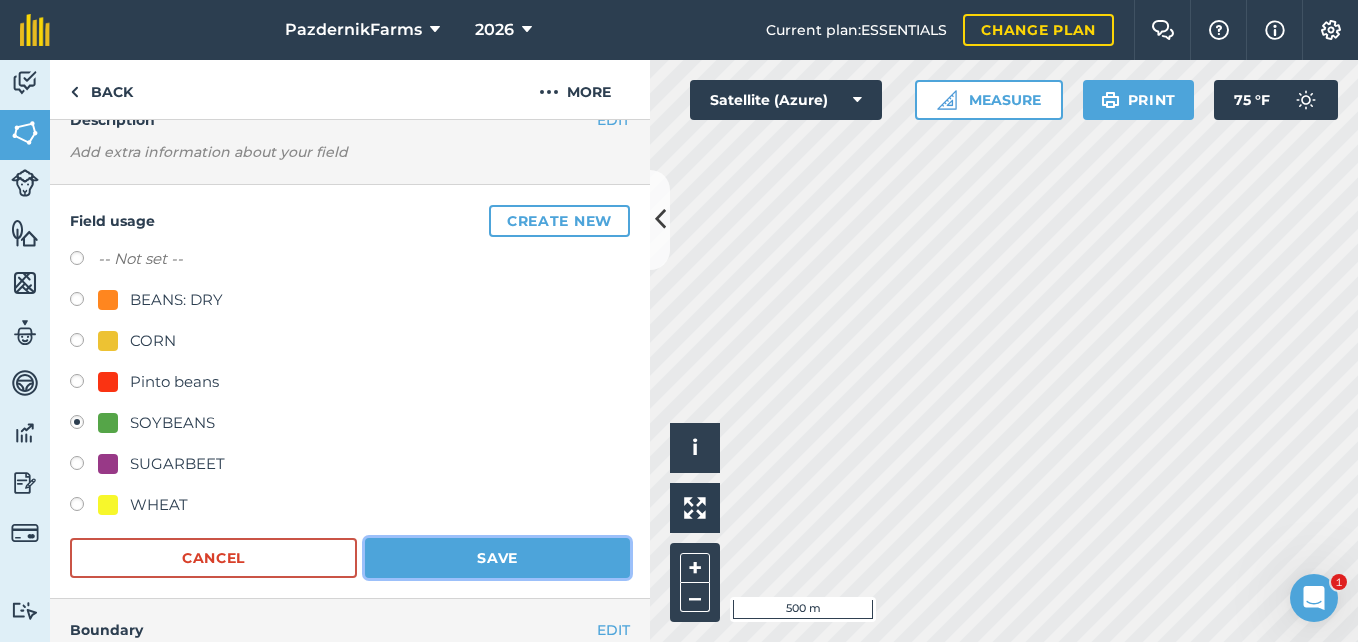 click on "Save" at bounding box center [497, 558] 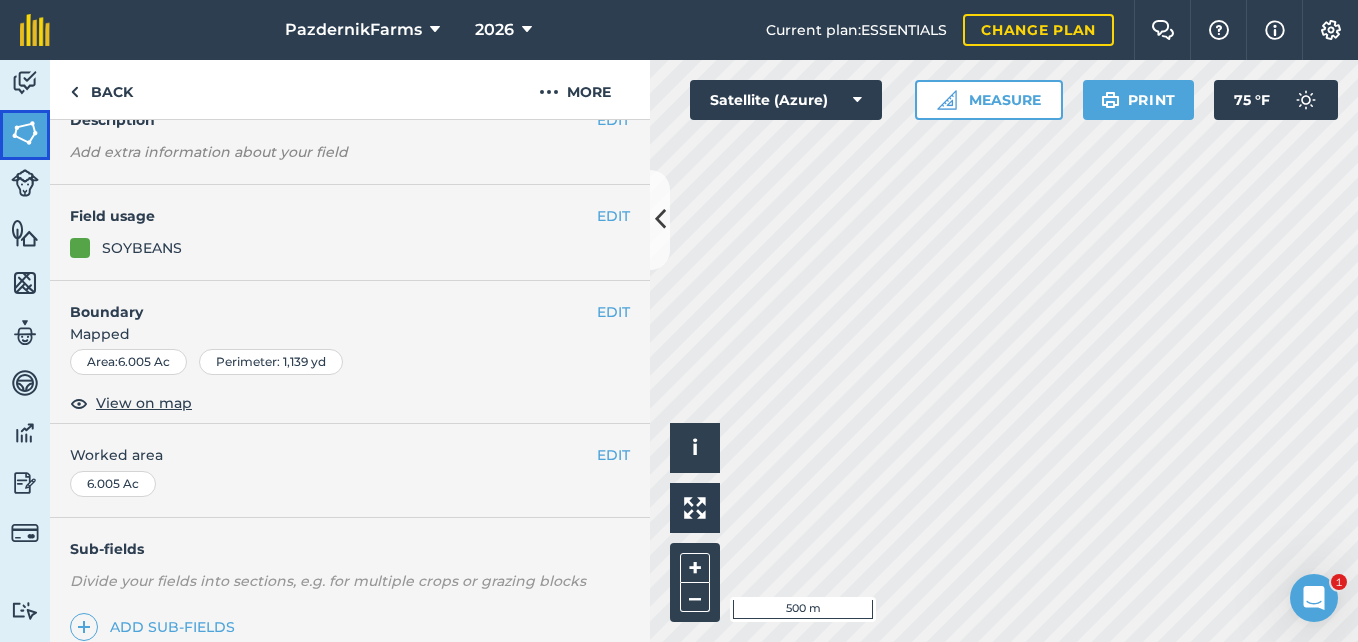 drag, startPoint x: 2, startPoint y: 127, endPoint x: 30, endPoint y: 140, distance: 30.870699 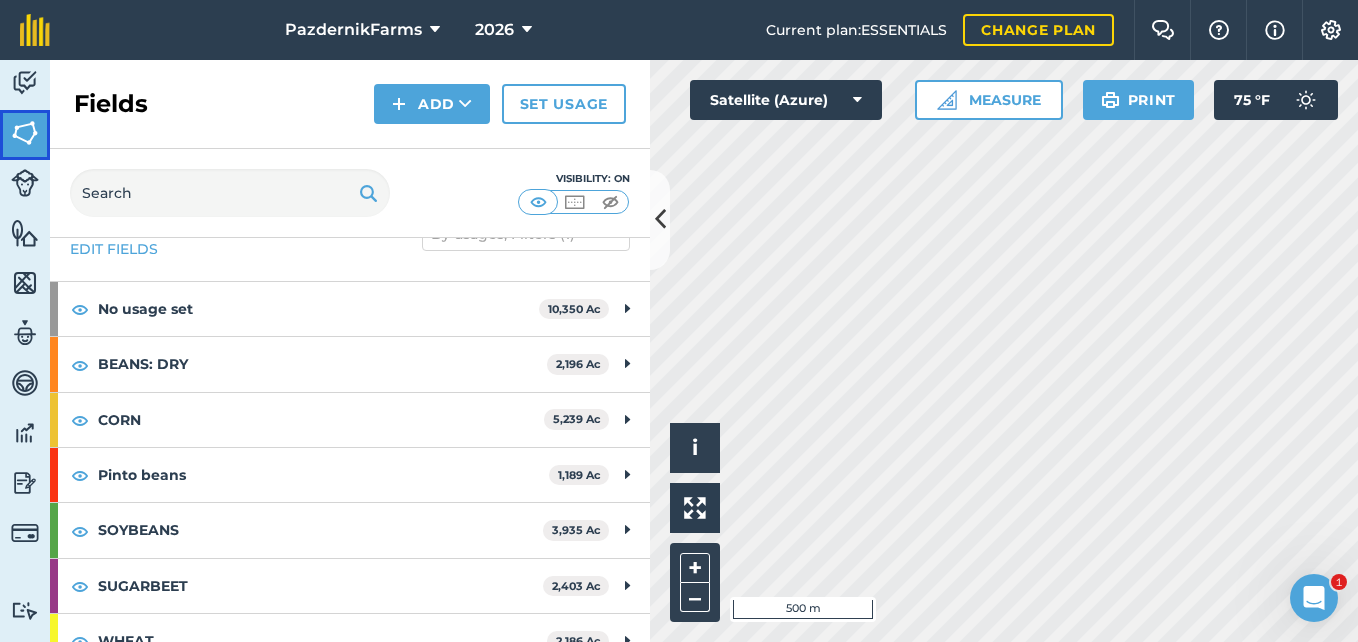 scroll, scrollTop: 77, scrollLeft: 0, axis: vertical 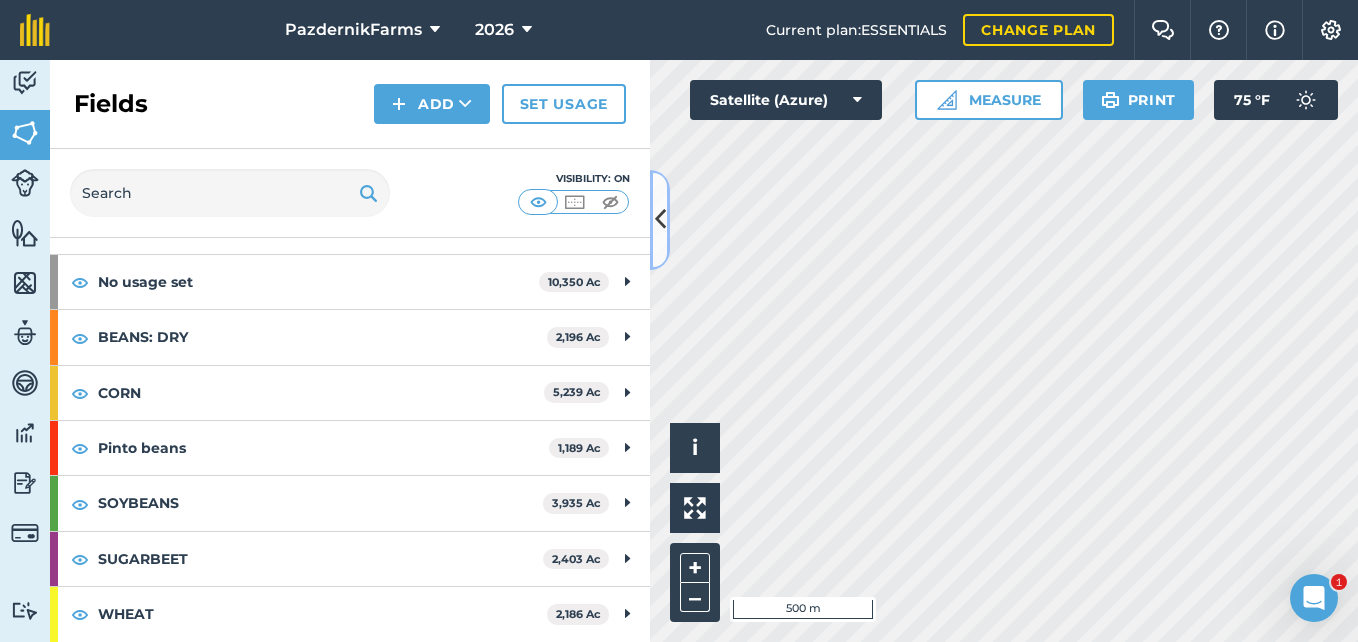 click at bounding box center [660, 220] 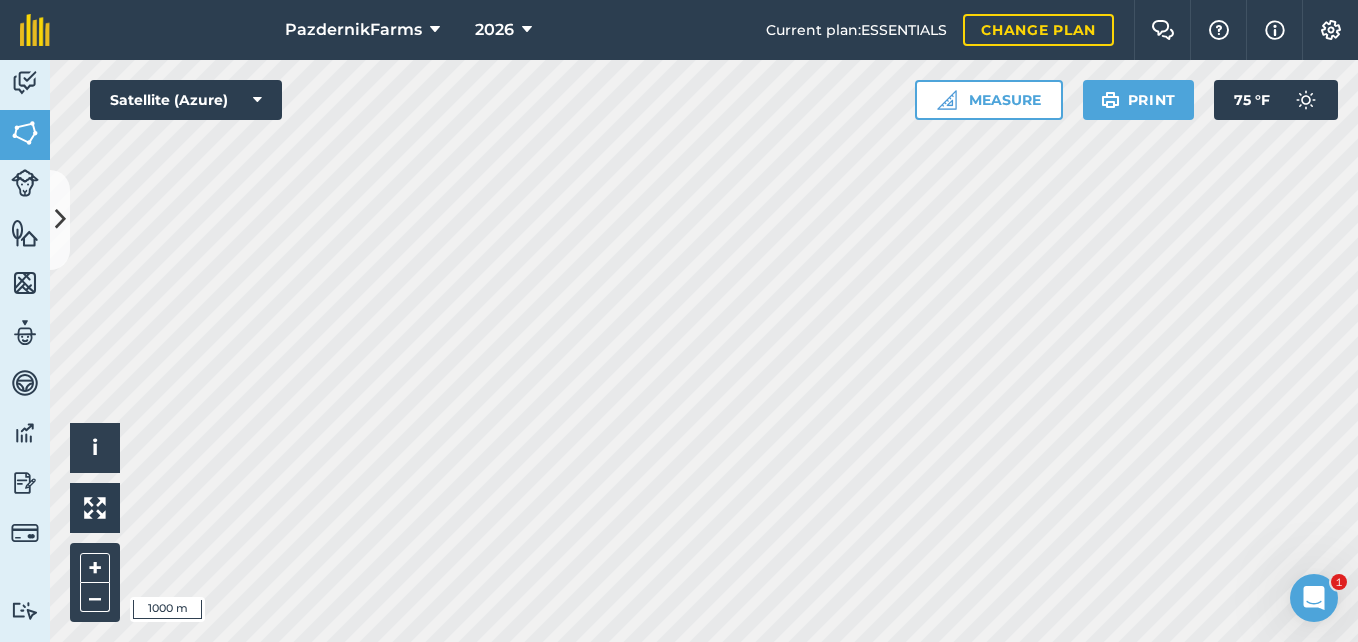 click on "PazdernikFarms 2026 Current plan :  ESSENTIALS   Change plan Farm Chat Help Info Settings PazdernikFarms  -  2026 Reproduced with the permission of  Microsoft Printed on  [DATE] Field usages No usage set BEANS: DRY CORN Pinto beans SOYBEANS SUGARBEET WHEAT Feature types Trees Water Activity Fields Livestock Features Maps Team Vehicles Data Reporting Billing Tutorials Tutorials Fields   Add   Set usage Visibility: On Total area :  27,500   Ac Edit fields By usages, Filters (1) No usage set 10,350   [PERSON_NAME][GEOGRAPHIC_DATA]  156.2   [PERSON_NAME][GEOGRAPHIC_DATA]  147.9   [PERSON_NAME]  269.1   [PERSON_NAME][GEOGRAPHIC_DATA]  302.9   [PERSON_NAME][GEOGRAPHIC_DATA]  282   [GEOGRAPHIC_DATA][PERSON_NAME][GEOGRAPHIC_DATA]  260.1   [PERSON_NAME]  321.9   [PERSON_NAME][GEOGRAPHIC_DATA]  223.7   [PERSON_NAME]  46.57   [PERSON_NAME]  86.64   [PERSON_NAME]  77.41   [PERSON_NAME]  234.2   [PERSON_NAME][GEOGRAPHIC_DATA]  396.8   [PERSON_NAME]  73.83   [PERSON_NAME]  206   [PERSON_NAME][GEOGRAPHIC_DATA]  68.97   [PERSON_NAME]  507.1   [PERSON_NAME][GEOGRAPHIC_DATA]  61.89   [PERSON_NAME]  73.1   [PERSON_NAME][GEOGRAPHIC_DATA]  530.5   [PERSON_NAME]  37.21   [PERSON_NAME]  71.81   [PERSON_NAME]  144   [PERSON_NAME]  151.5   [PERSON_NAME]  122.3   Ac 114.3" at bounding box center [679, 321] 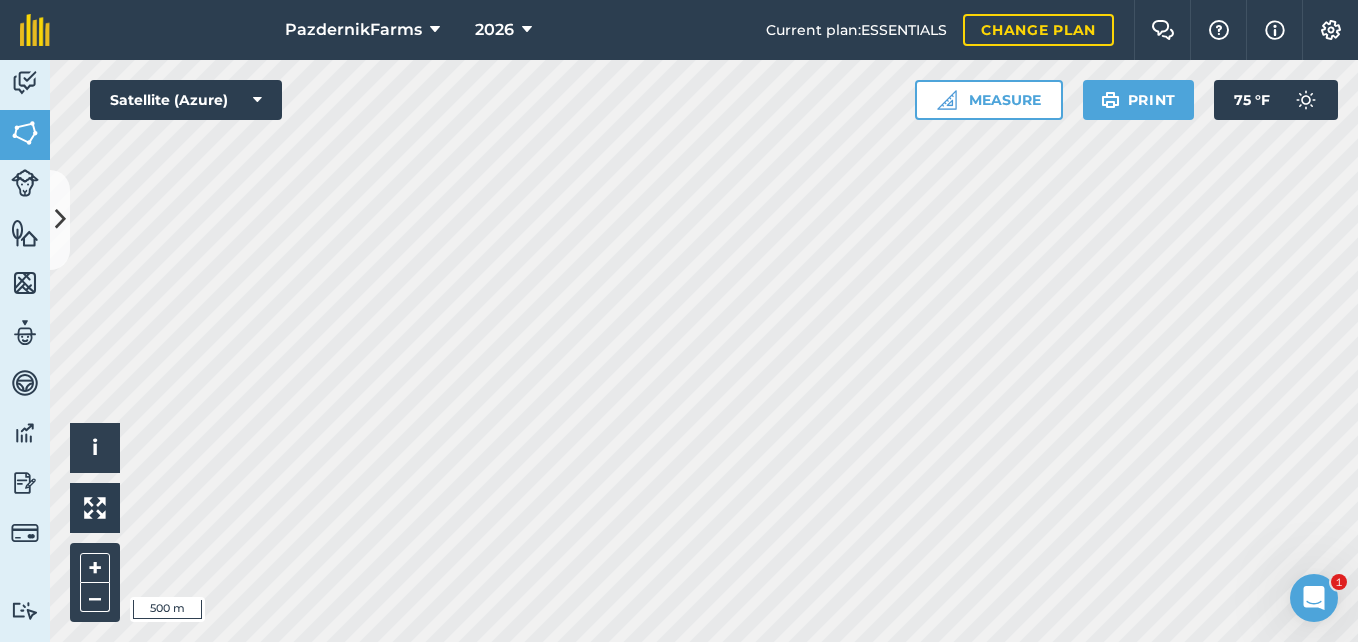 click on "PazdernikFarms 2026 Current plan :  ESSENTIALS   Change plan Farm Chat Help Info Settings PazdernikFarms  -  2026 Reproduced with the permission of  Microsoft Printed on  [DATE] Field usages No usage set BEANS: DRY CORN Pinto beans SOYBEANS SUGARBEET WHEAT Feature types Trees Water Activity Fields Livestock Features Maps Team Vehicles Data Reporting Billing Tutorials Tutorials Fields   Add   Set usage Visibility: On Total area :  27,500   Ac Edit fields By usages, Filters (1) No usage set 10,350   [PERSON_NAME][GEOGRAPHIC_DATA]  156.2   [PERSON_NAME][GEOGRAPHIC_DATA]  147.9   [PERSON_NAME]  269.1   [PERSON_NAME][GEOGRAPHIC_DATA]  302.9   [PERSON_NAME][GEOGRAPHIC_DATA]  282   [GEOGRAPHIC_DATA][PERSON_NAME][GEOGRAPHIC_DATA]  260.1   [PERSON_NAME]  321.9   [PERSON_NAME][GEOGRAPHIC_DATA]  223.7   [PERSON_NAME]  46.57   [PERSON_NAME]  86.64   [PERSON_NAME]  77.41   [PERSON_NAME]  234.2   [PERSON_NAME][GEOGRAPHIC_DATA]  396.8   [PERSON_NAME]  73.83   [PERSON_NAME]  206   [PERSON_NAME][GEOGRAPHIC_DATA]  68.97   [PERSON_NAME]  507.1   [PERSON_NAME][GEOGRAPHIC_DATA]  61.89   [PERSON_NAME]  73.1   [PERSON_NAME][GEOGRAPHIC_DATA]  530.5   [PERSON_NAME]  37.21   [PERSON_NAME]  71.81   [PERSON_NAME]  144   [PERSON_NAME]  151.5   [PERSON_NAME]  122.3   [PERSON_NAME]  114.3   Ac" at bounding box center (679, 321) 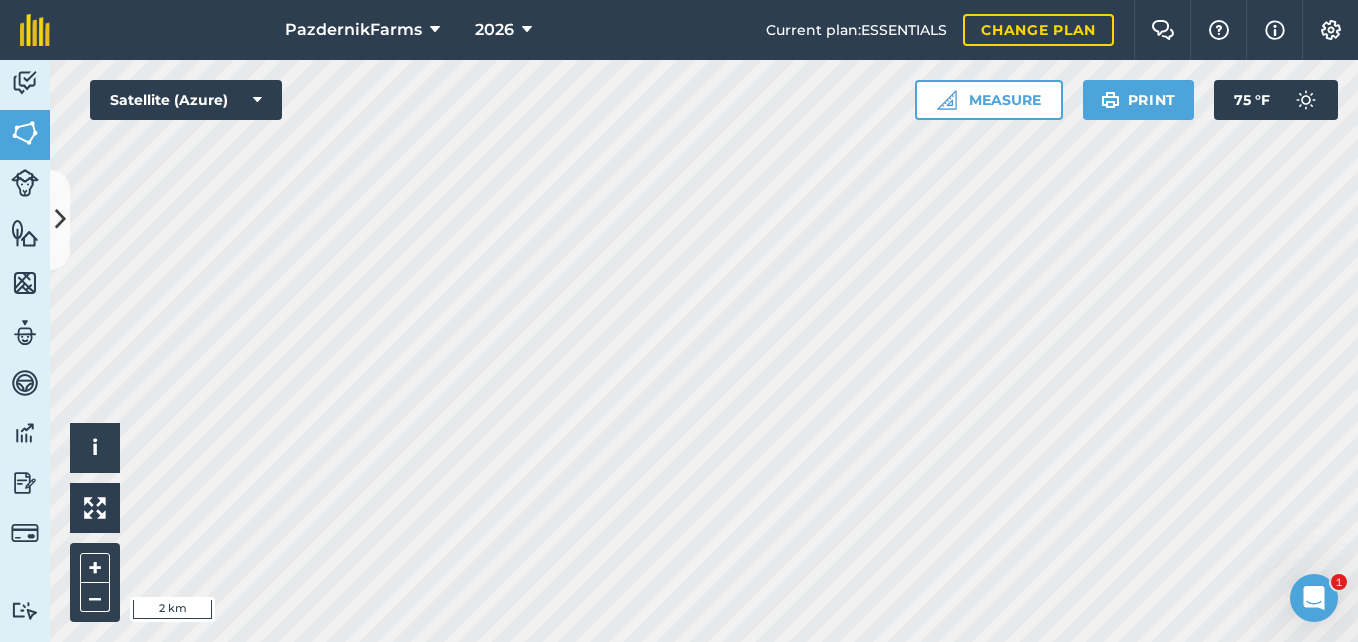 click on "PazdernikFarms 2026 Current plan :  ESSENTIALS   Change plan Farm Chat Help Info Settings PazdernikFarms  -  2026 Reproduced with the permission of  Microsoft Printed on  [DATE] Field usages No usage set BEANS: DRY CORN Pinto beans SOYBEANS SUGARBEET WHEAT Feature types Trees Water Activity Fields Livestock Features Maps Team Vehicles Data Reporting Billing Tutorials Tutorials Fields   Add   Set usage Visibility: On Total area :  27,500   Ac Edit fields By usages, Filters (1) No usage set 10,350   [PERSON_NAME][GEOGRAPHIC_DATA]  156.2   [PERSON_NAME][GEOGRAPHIC_DATA]  147.9   [PERSON_NAME]  269.1   [PERSON_NAME][GEOGRAPHIC_DATA]  302.9   [PERSON_NAME][GEOGRAPHIC_DATA]  282   [GEOGRAPHIC_DATA][PERSON_NAME][GEOGRAPHIC_DATA]  260.1   [PERSON_NAME]  321.9   [PERSON_NAME][GEOGRAPHIC_DATA]  223.7   [PERSON_NAME]  46.57   [PERSON_NAME]  86.64   [PERSON_NAME]  77.41   [PERSON_NAME]  234.2   [PERSON_NAME][GEOGRAPHIC_DATA]  396.8   [PERSON_NAME]  73.83   [PERSON_NAME]  206   [PERSON_NAME][GEOGRAPHIC_DATA]  68.97   [PERSON_NAME]  507.1   [PERSON_NAME][GEOGRAPHIC_DATA]  61.89   [PERSON_NAME]  73.1   [PERSON_NAME][GEOGRAPHIC_DATA]  530.5   [PERSON_NAME]  37.21   [PERSON_NAME]  71.81   [PERSON_NAME]  144   [PERSON_NAME]  151.5   [PERSON_NAME]  122.3   [PERSON_NAME]  114.3   Ac" at bounding box center (679, 321) 